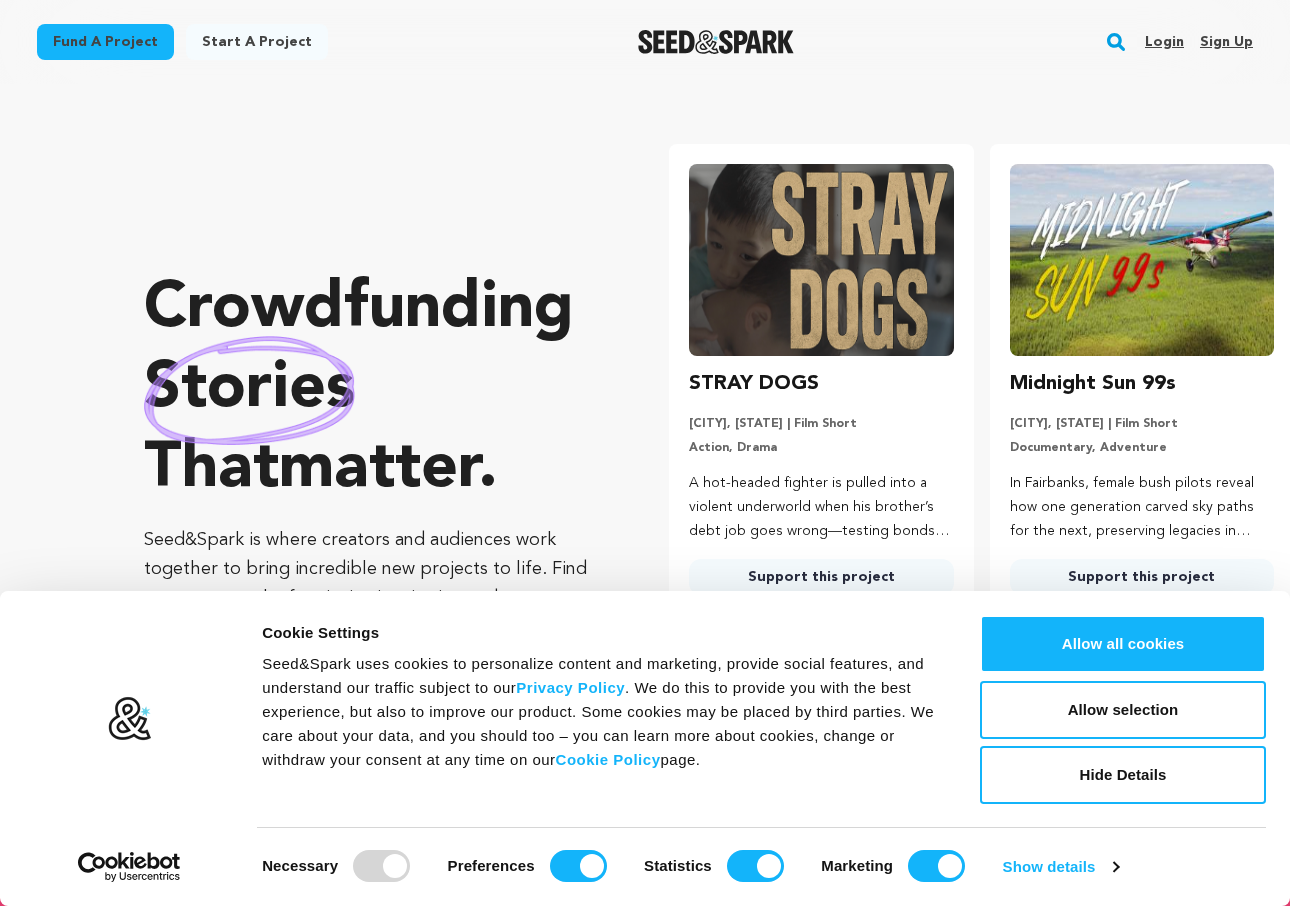 scroll, scrollTop: 0, scrollLeft: 0, axis: both 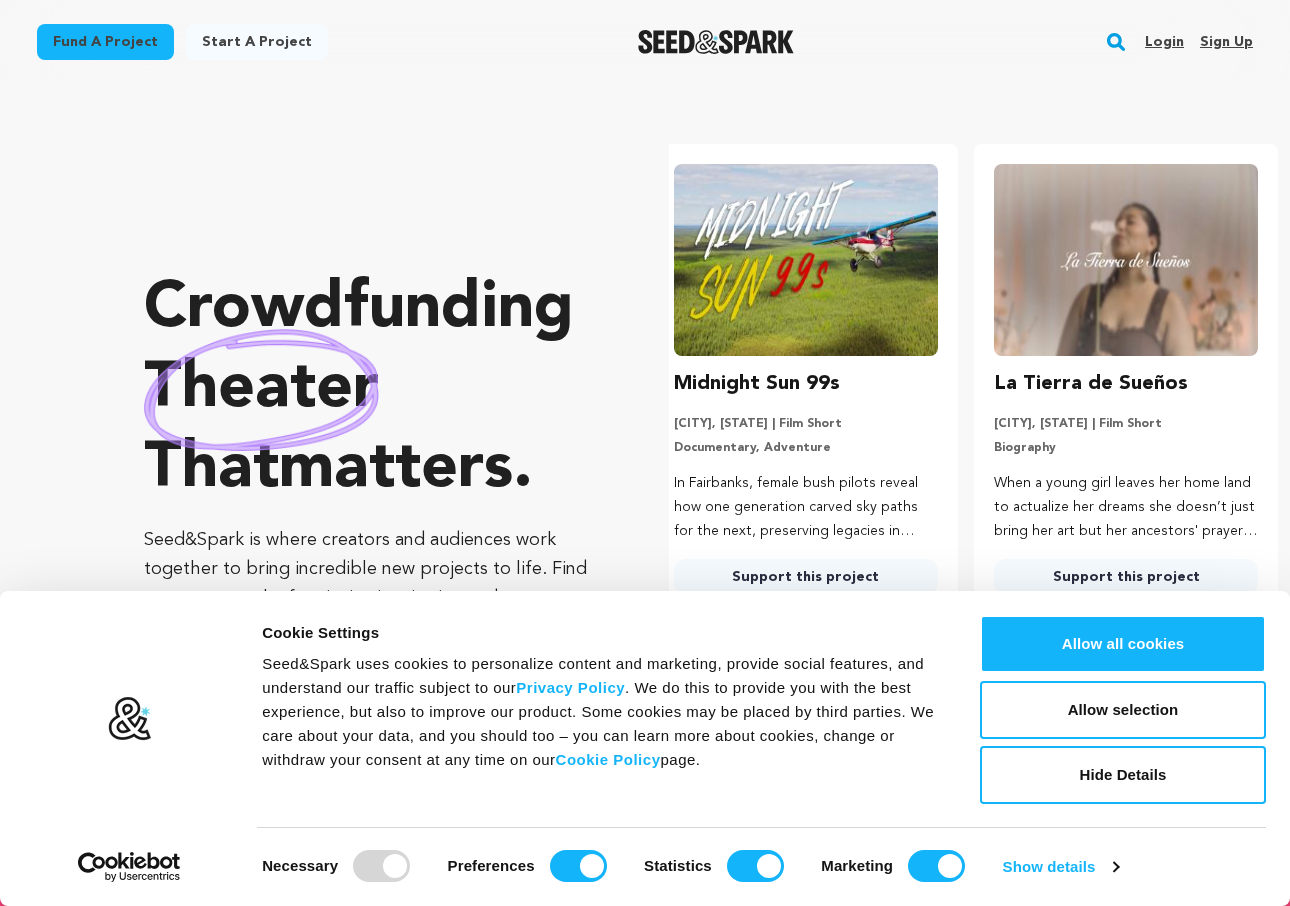 click on "Login" at bounding box center (1164, 42) 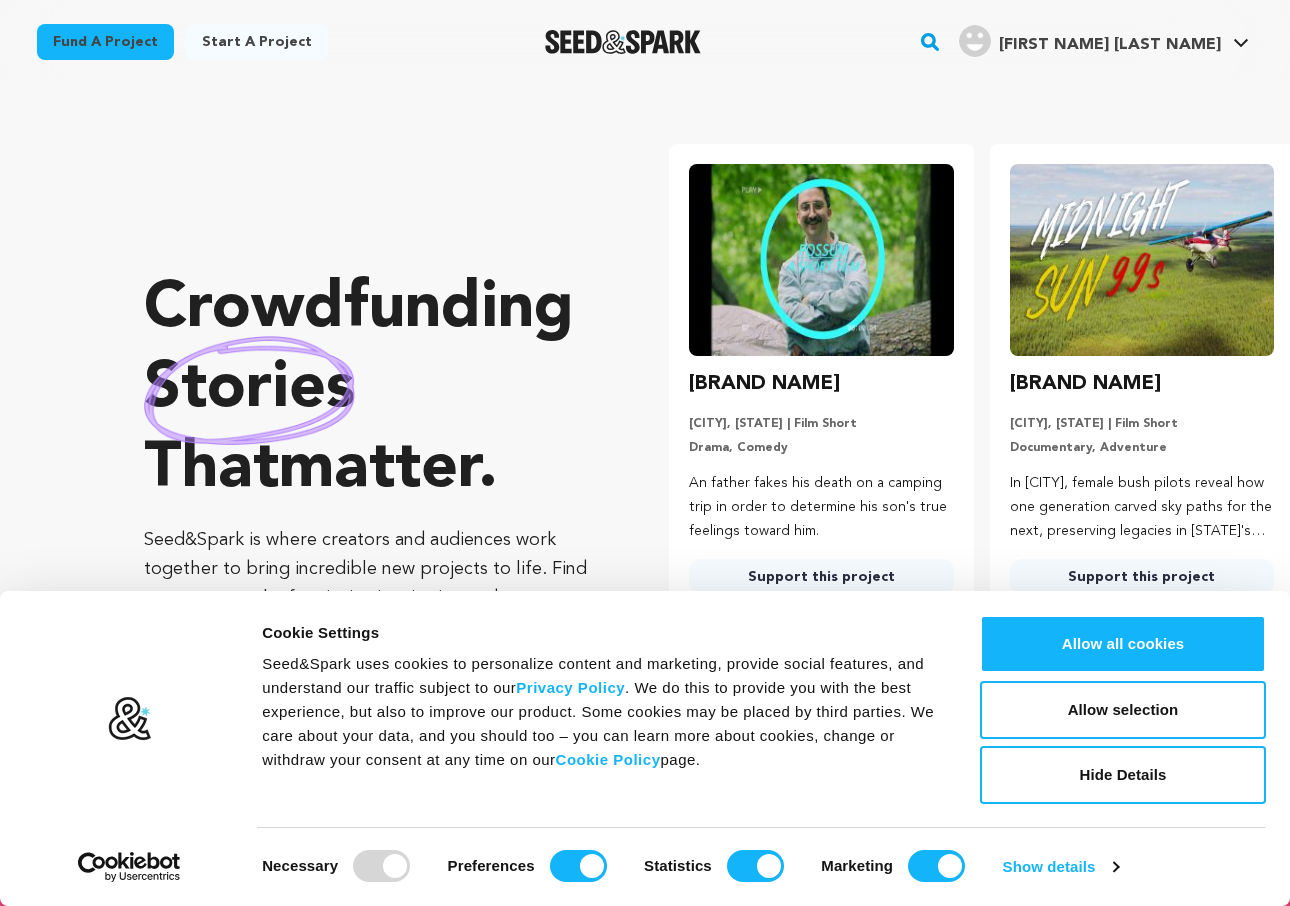 scroll, scrollTop: 0, scrollLeft: 0, axis: both 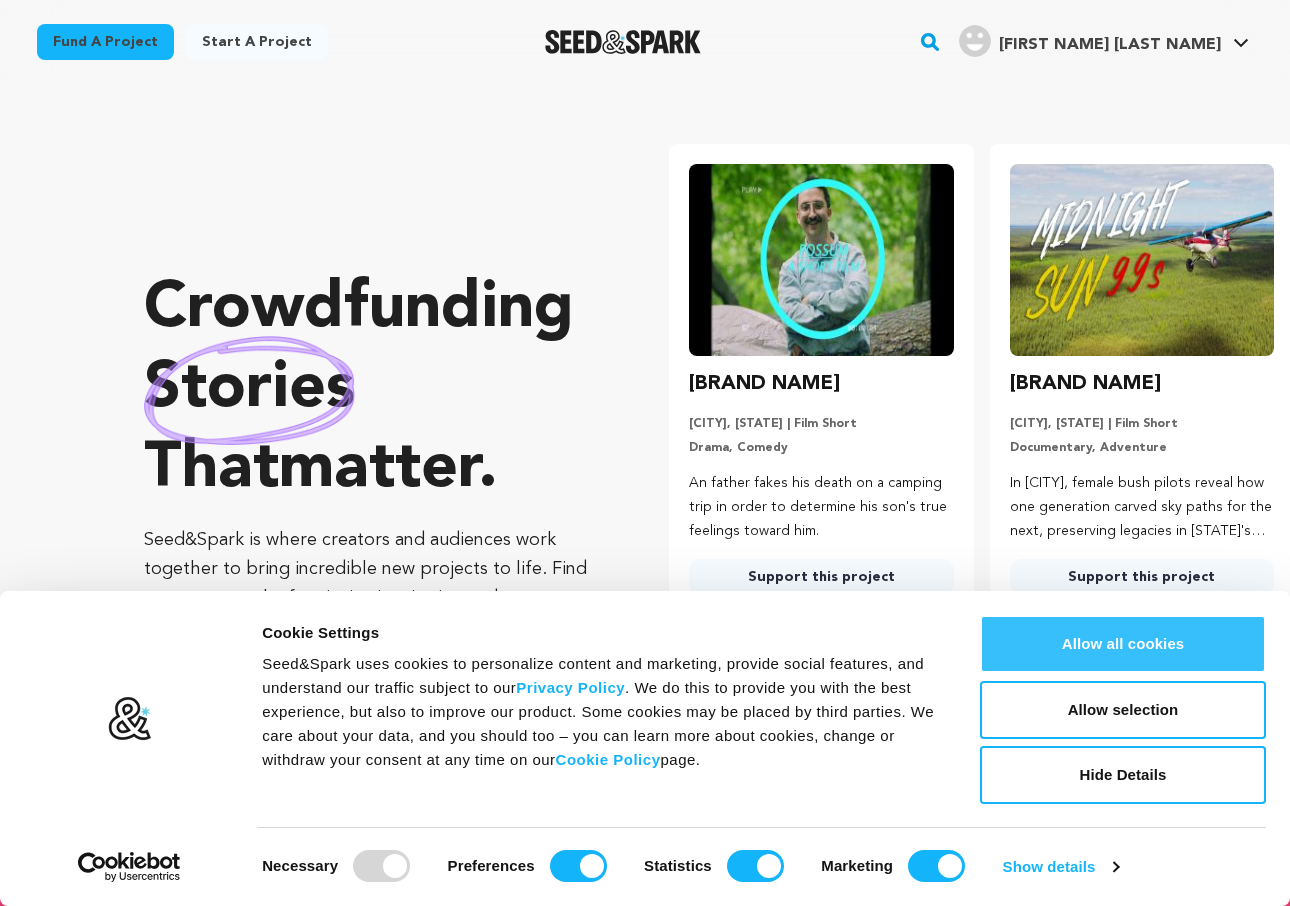 click on "Allow all cookies" at bounding box center (1123, 644) 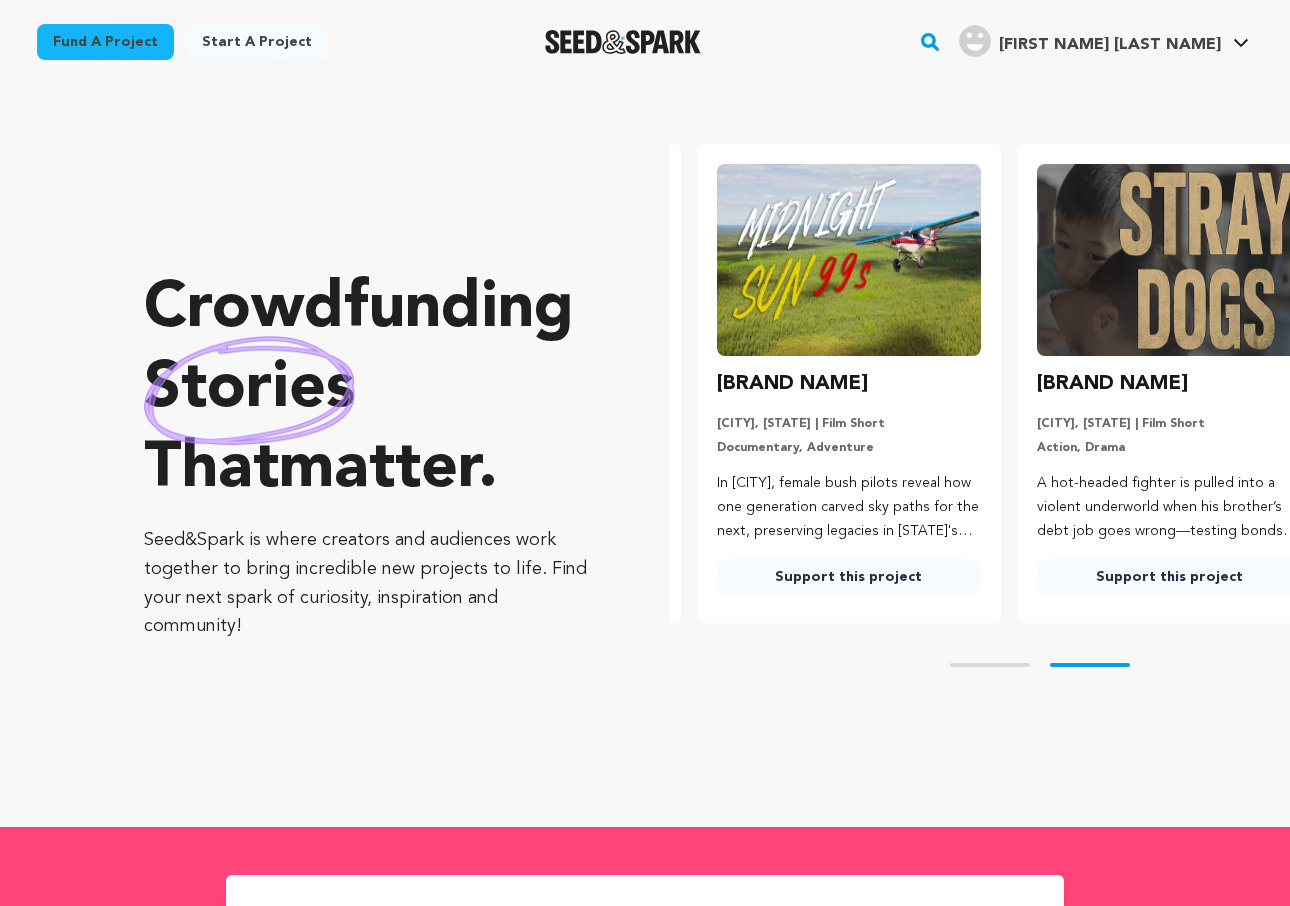 scroll, scrollTop: 0, scrollLeft: 336, axis: horizontal 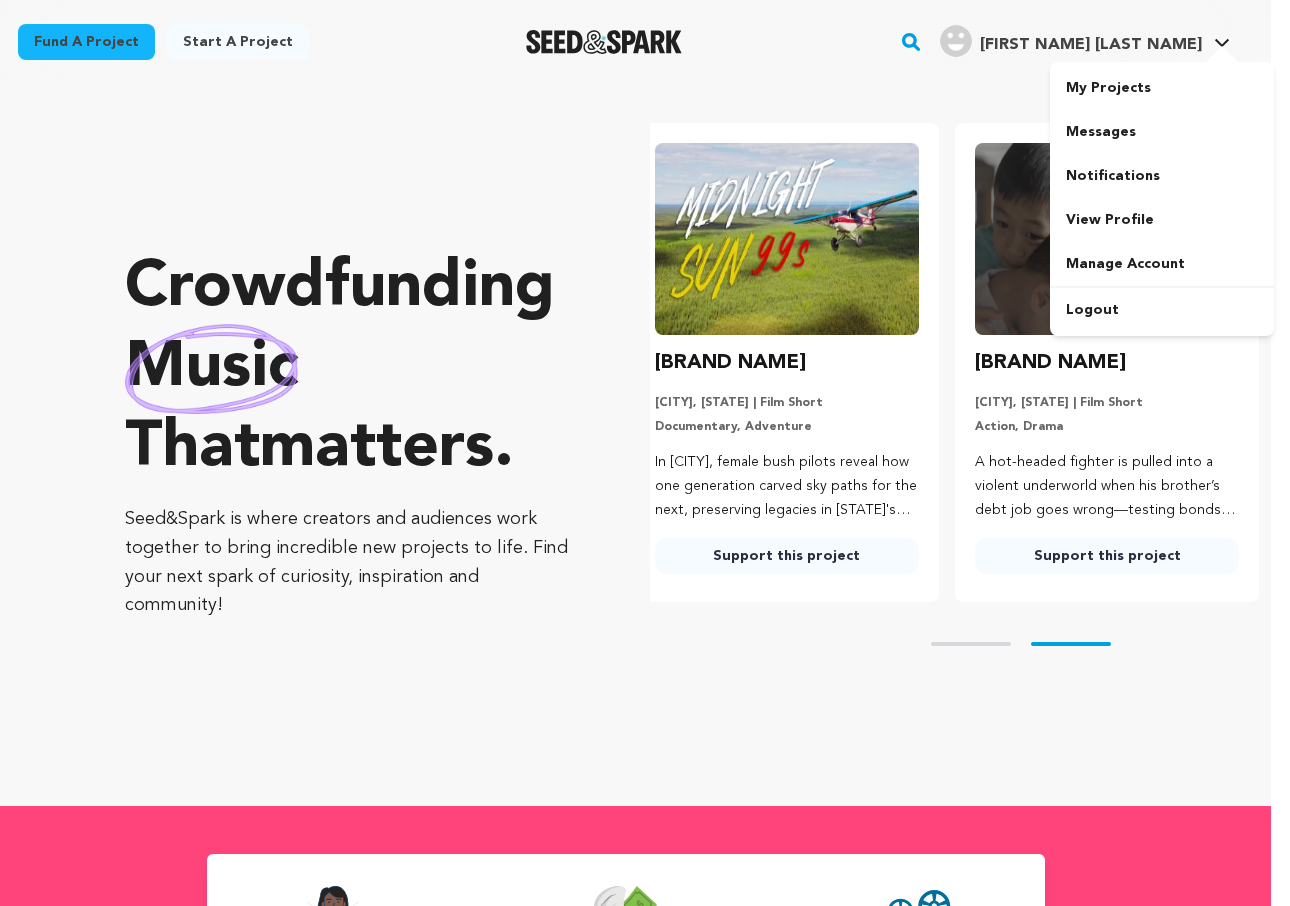click on "[NAME]." at bounding box center (1071, 41) 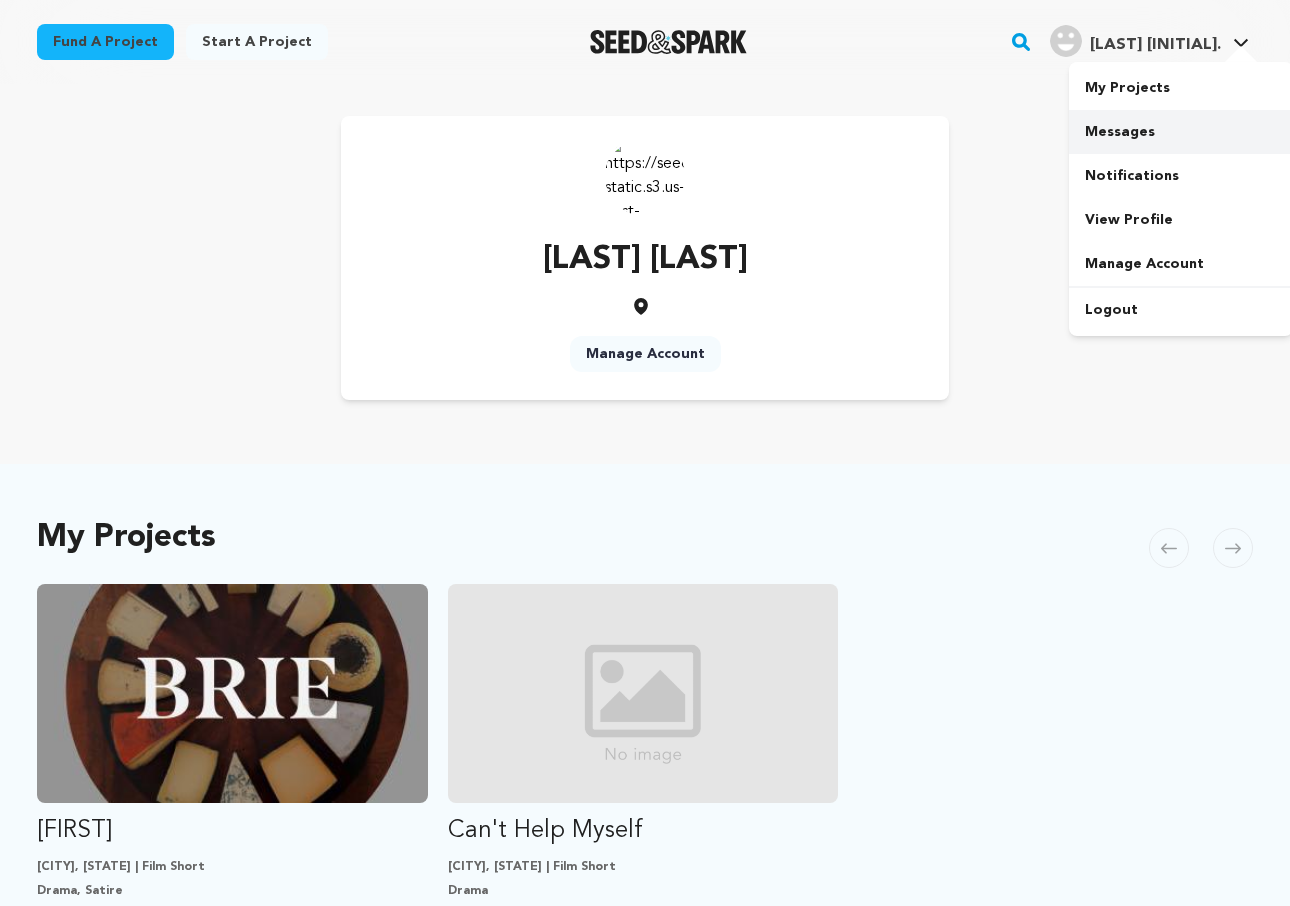 scroll, scrollTop: 0, scrollLeft: 0, axis: both 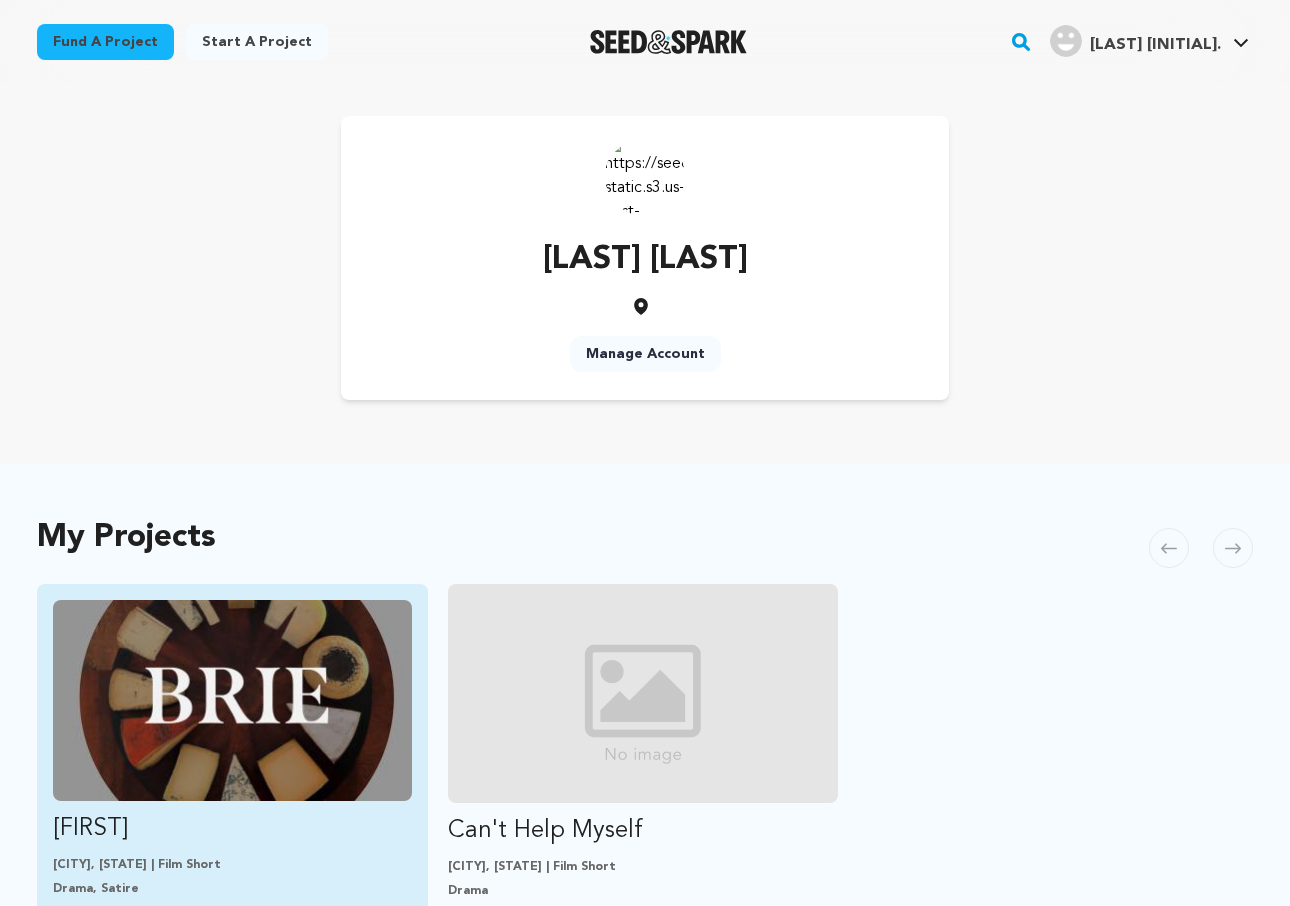 click at bounding box center [232, 700] 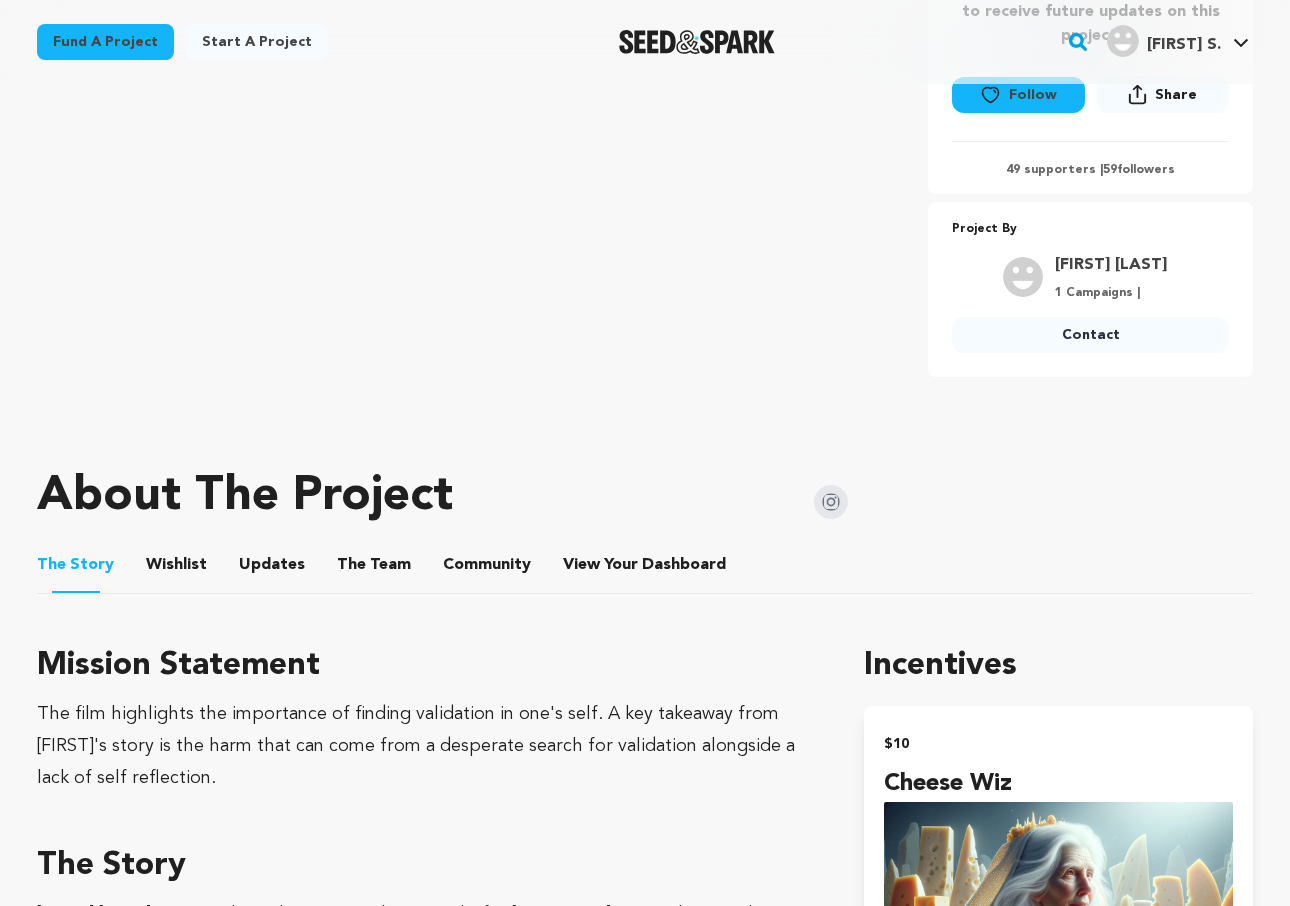 scroll, scrollTop: 613, scrollLeft: 0, axis: vertical 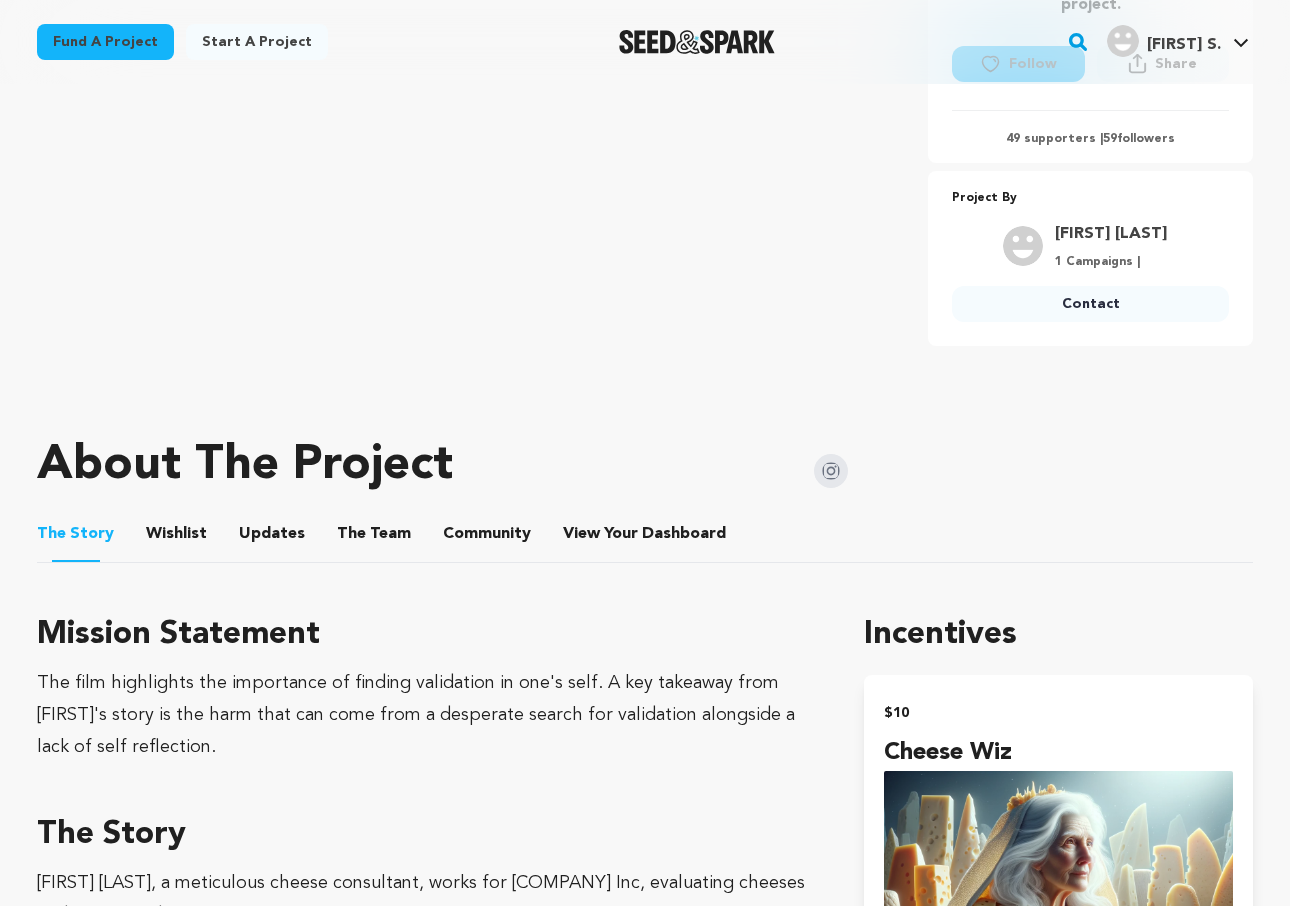 click on "Wishlist" at bounding box center [177, 538] 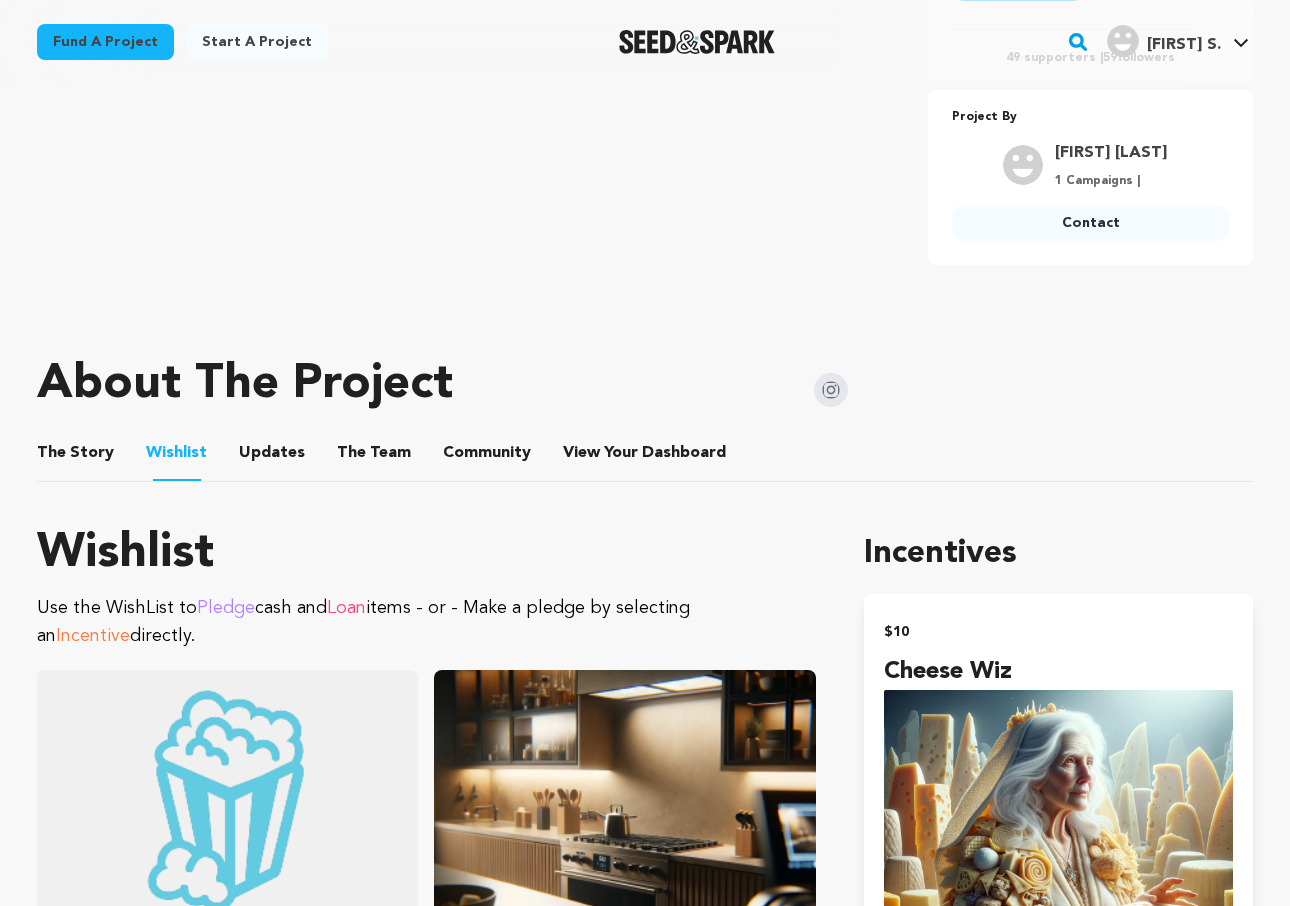 scroll, scrollTop: 710, scrollLeft: 0, axis: vertical 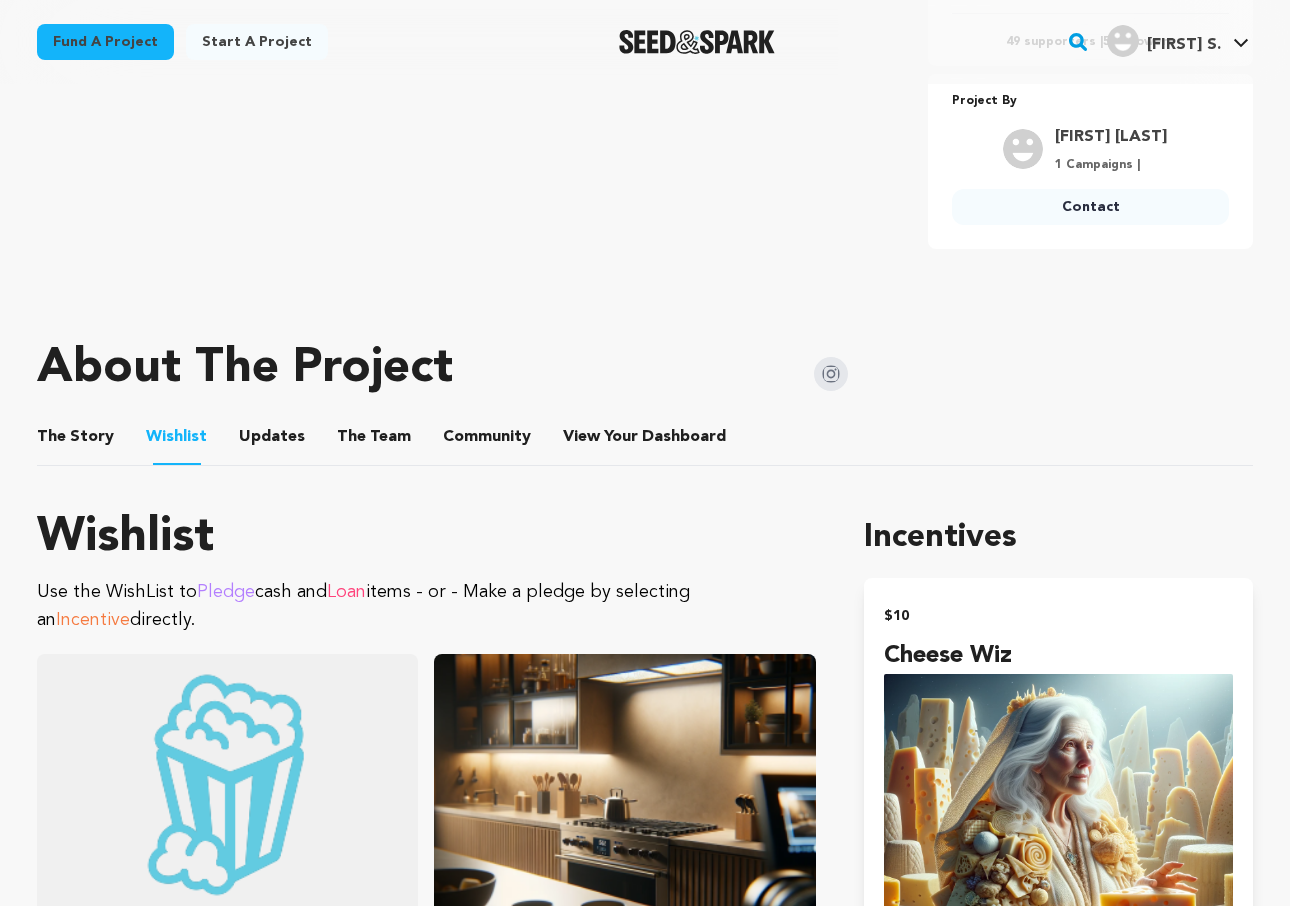 click on "Updates" at bounding box center (272, 441) 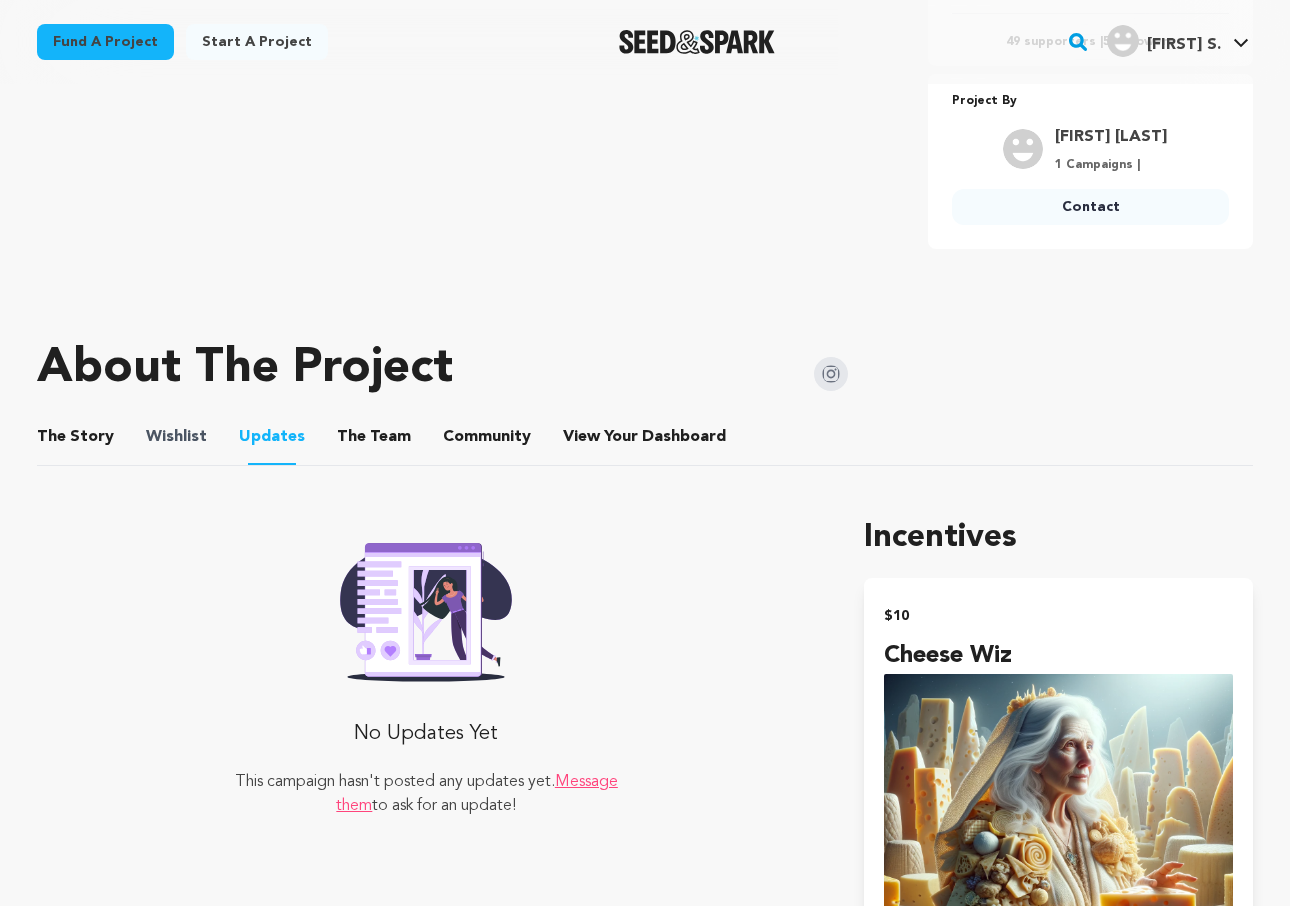 click on "Wishlist" at bounding box center (176, 437) 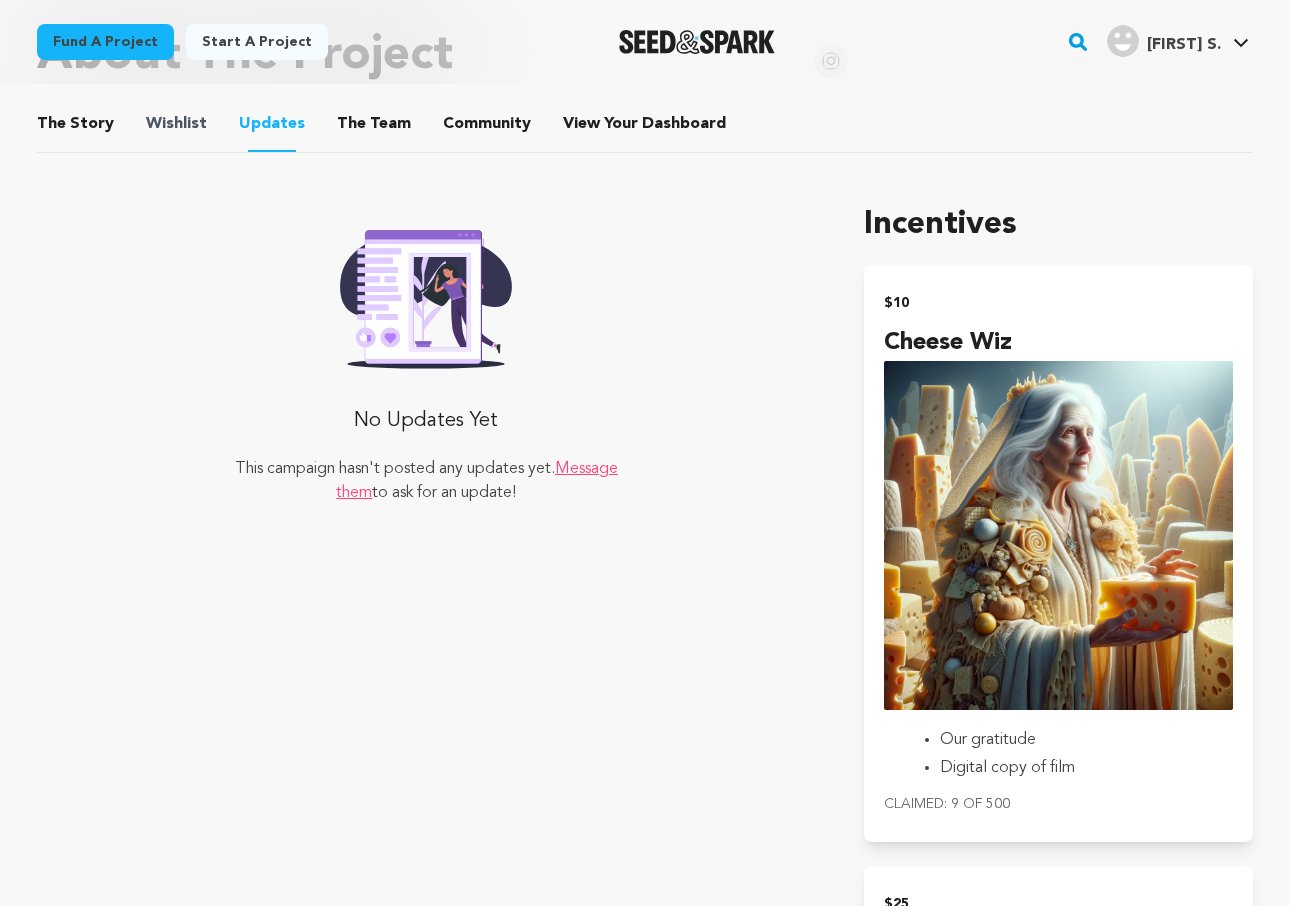 scroll, scrollTop: 1029, scrollLeft: 0, axis: vertical 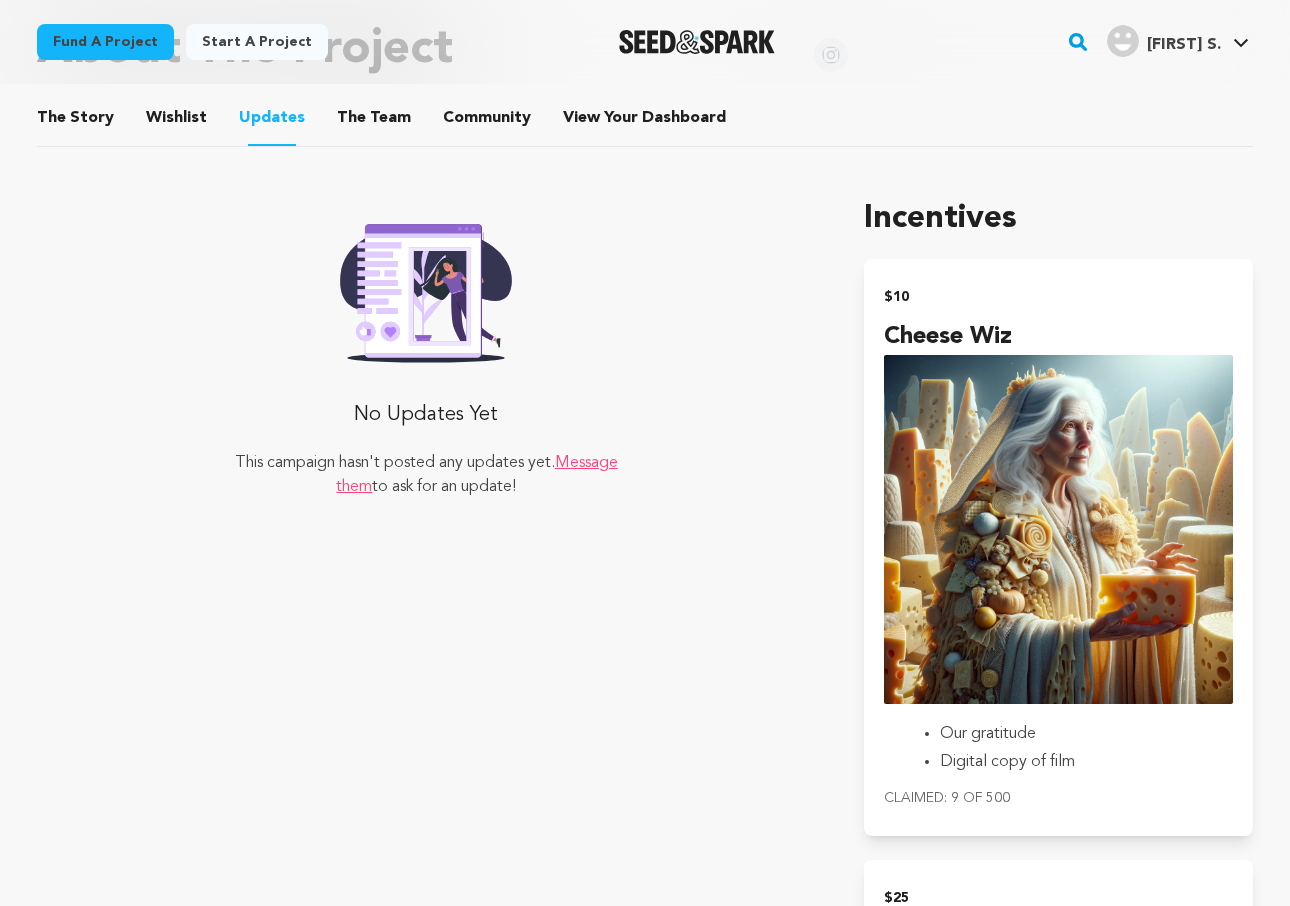 click on "Wishlist" at bounding box center [177, 122] 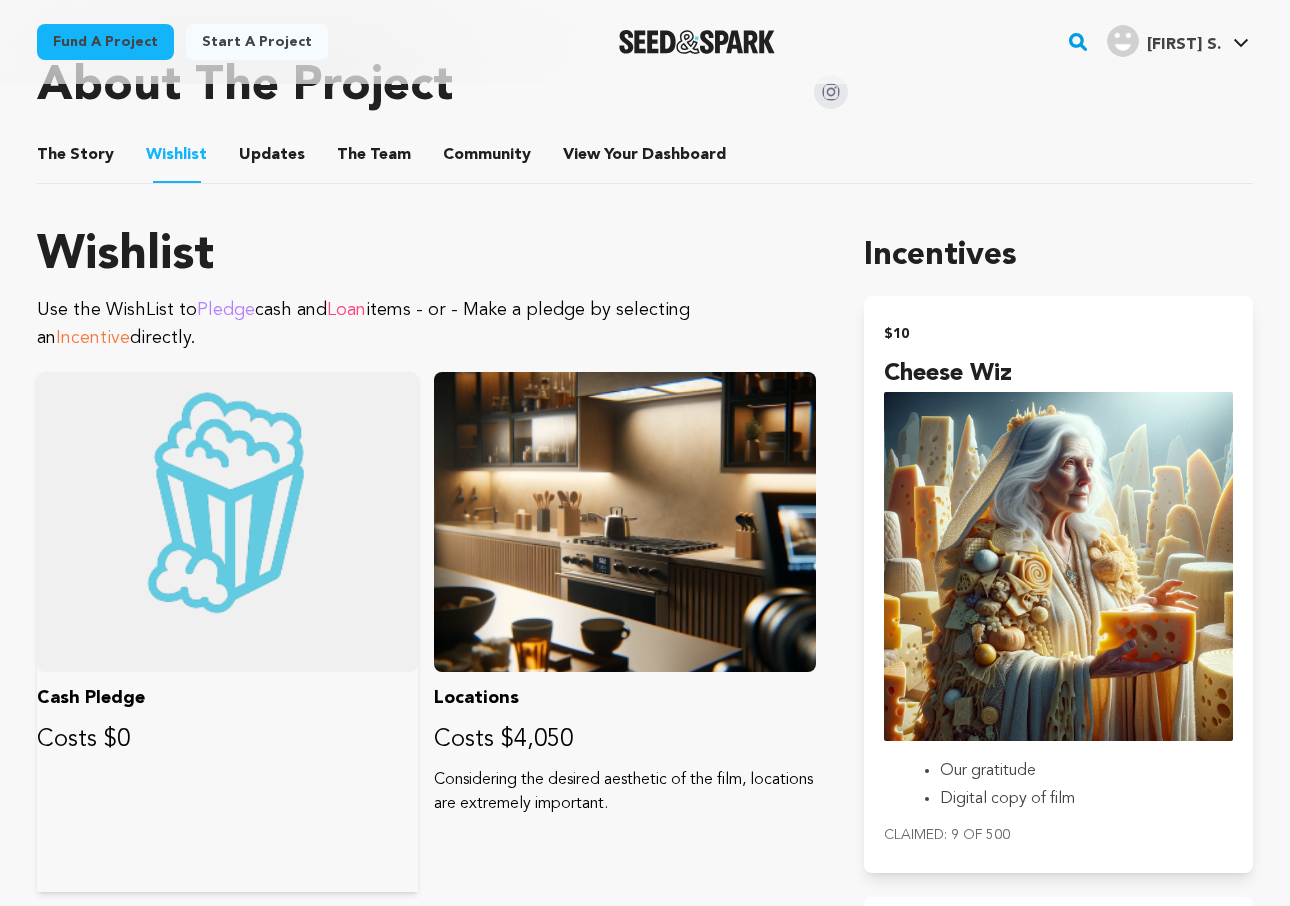 scroll, scrollTop: 992, scrollLeft: 0, axis: vertical 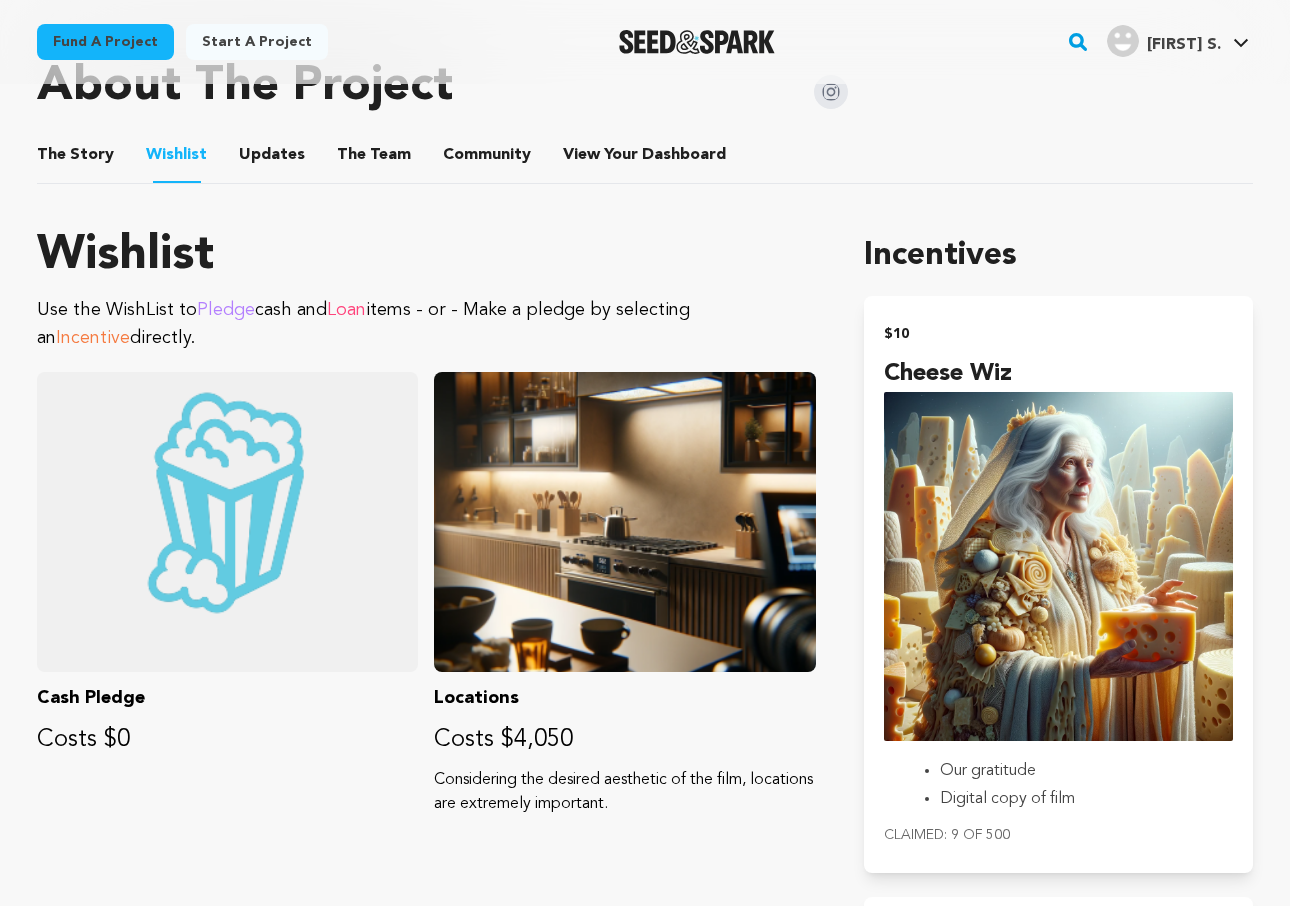 click on "The Team" at bounding box center [374, 159] 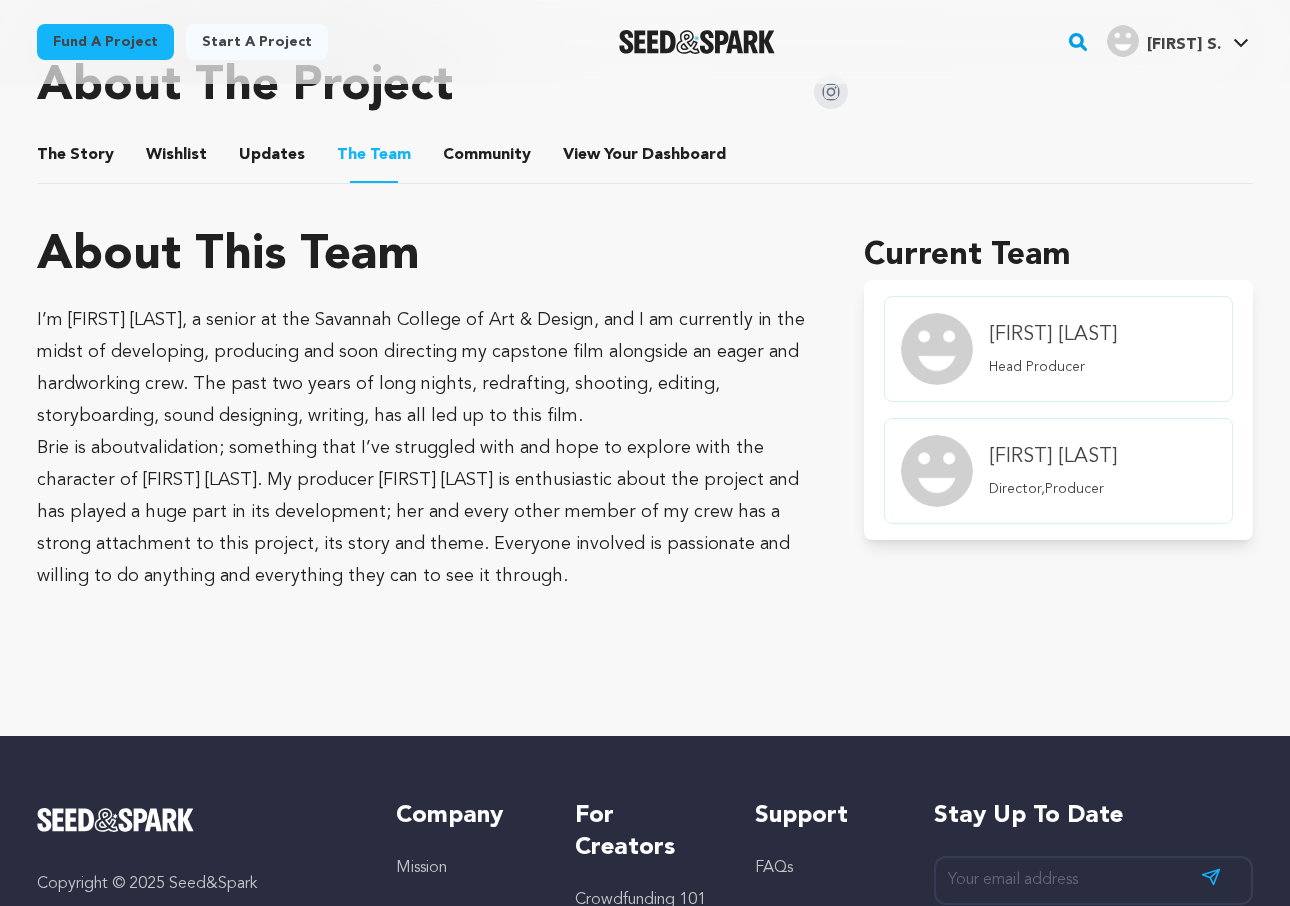 click on "Community
Community" at bounding box center [487, 155] 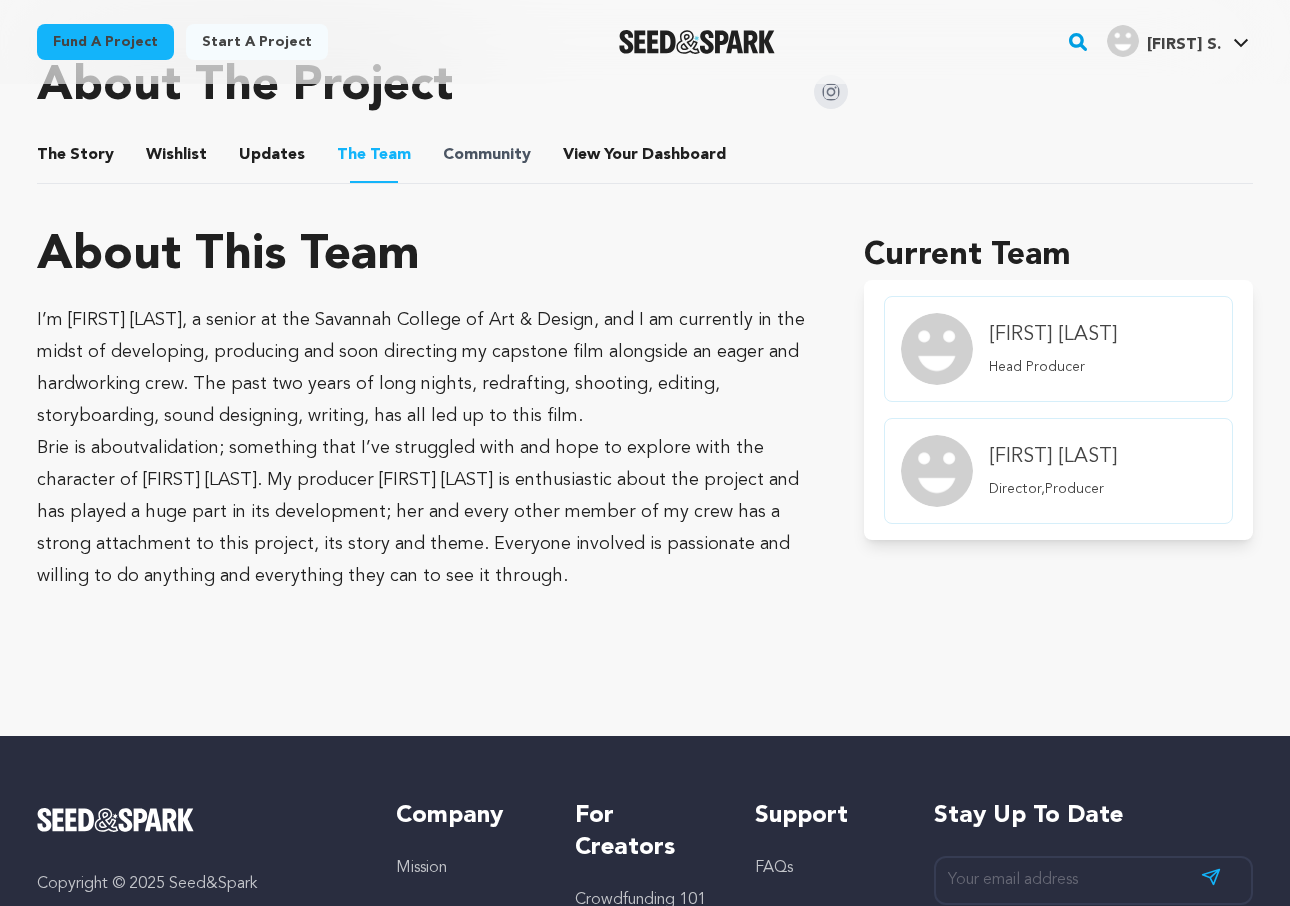 click on "Community" at bounding box center (487, 155) 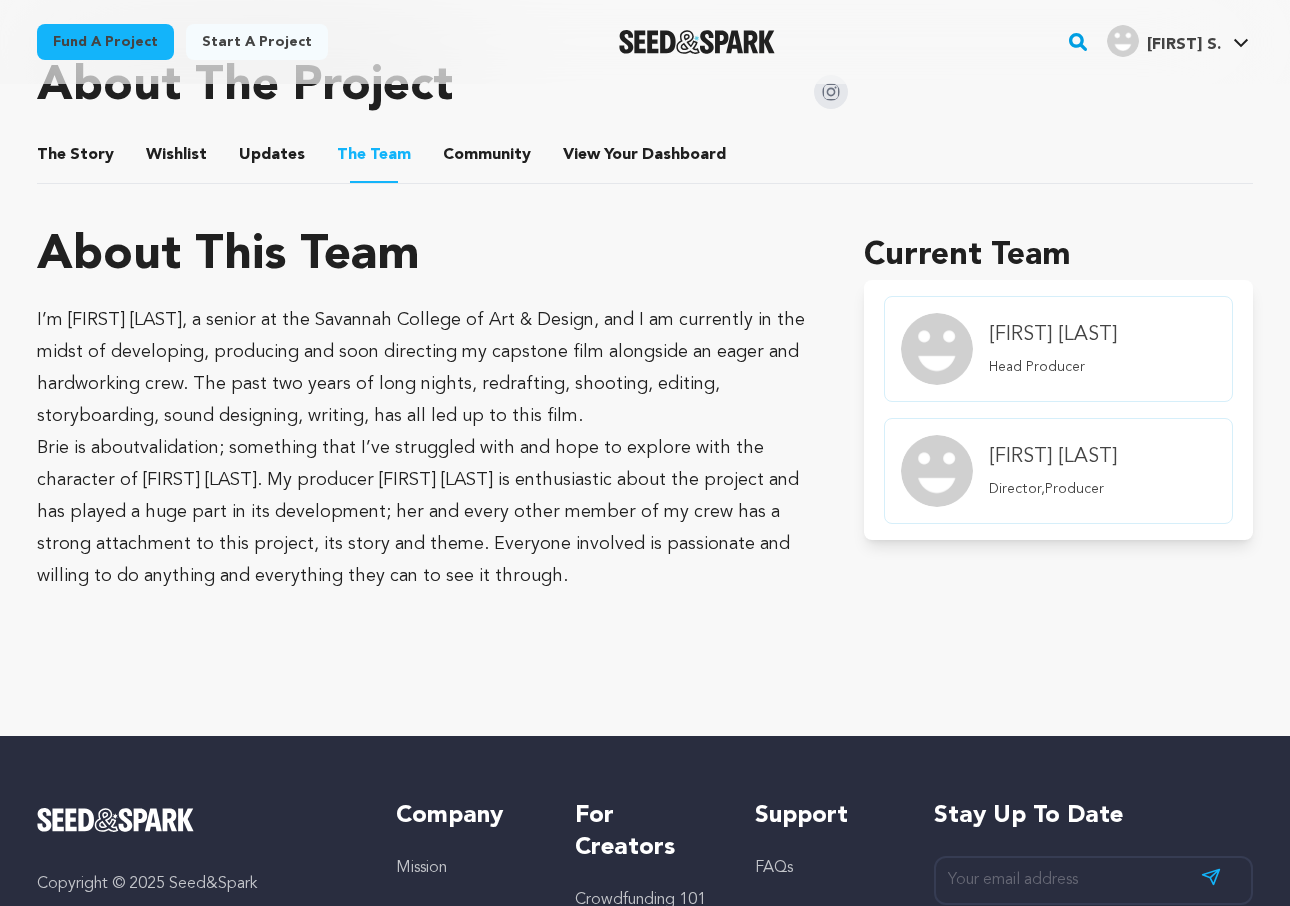click on "Community
Community" at bounding box center (487, 155) 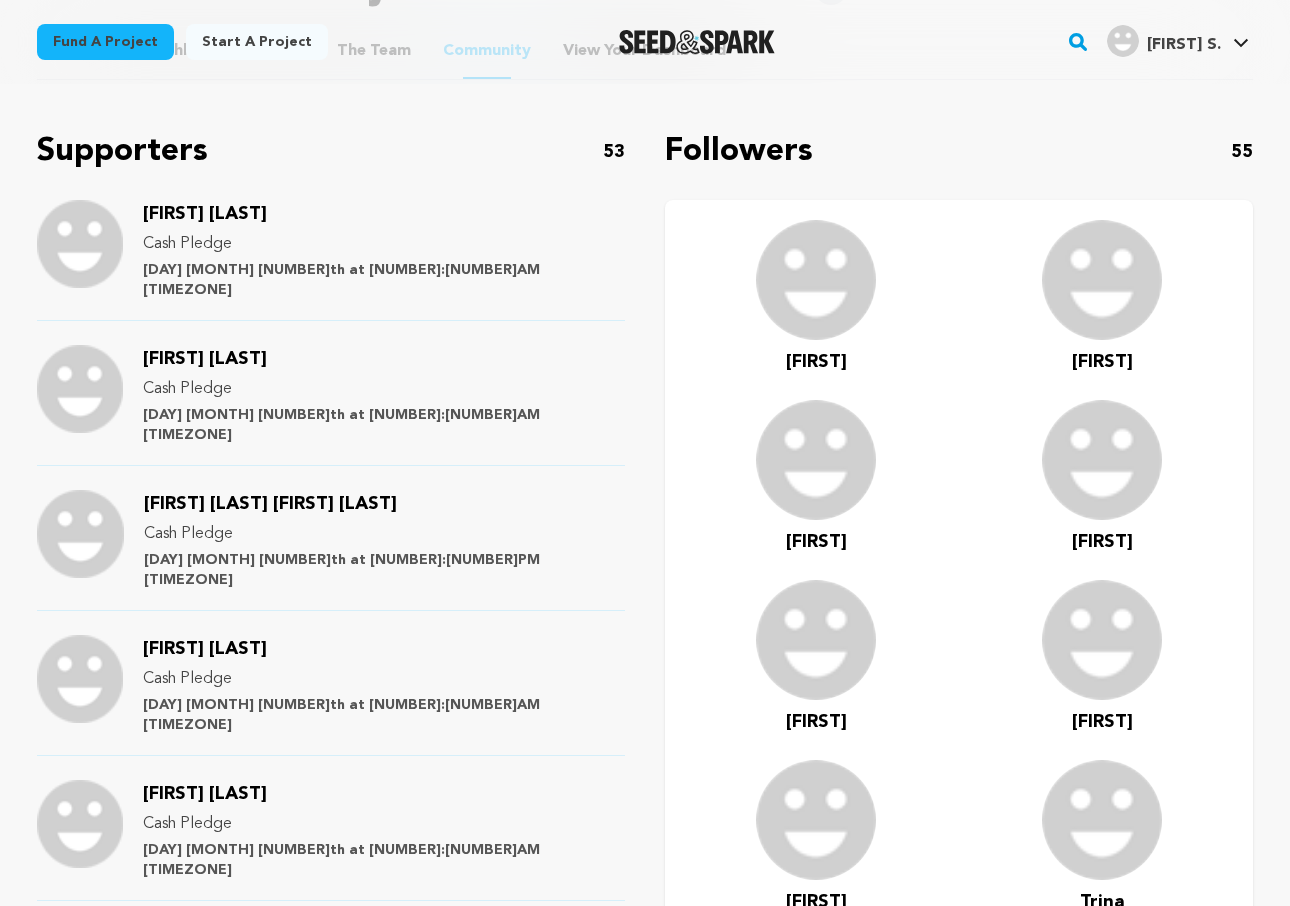 scroll, scrollTop: 1102, scrollLeft: 1, axis: both 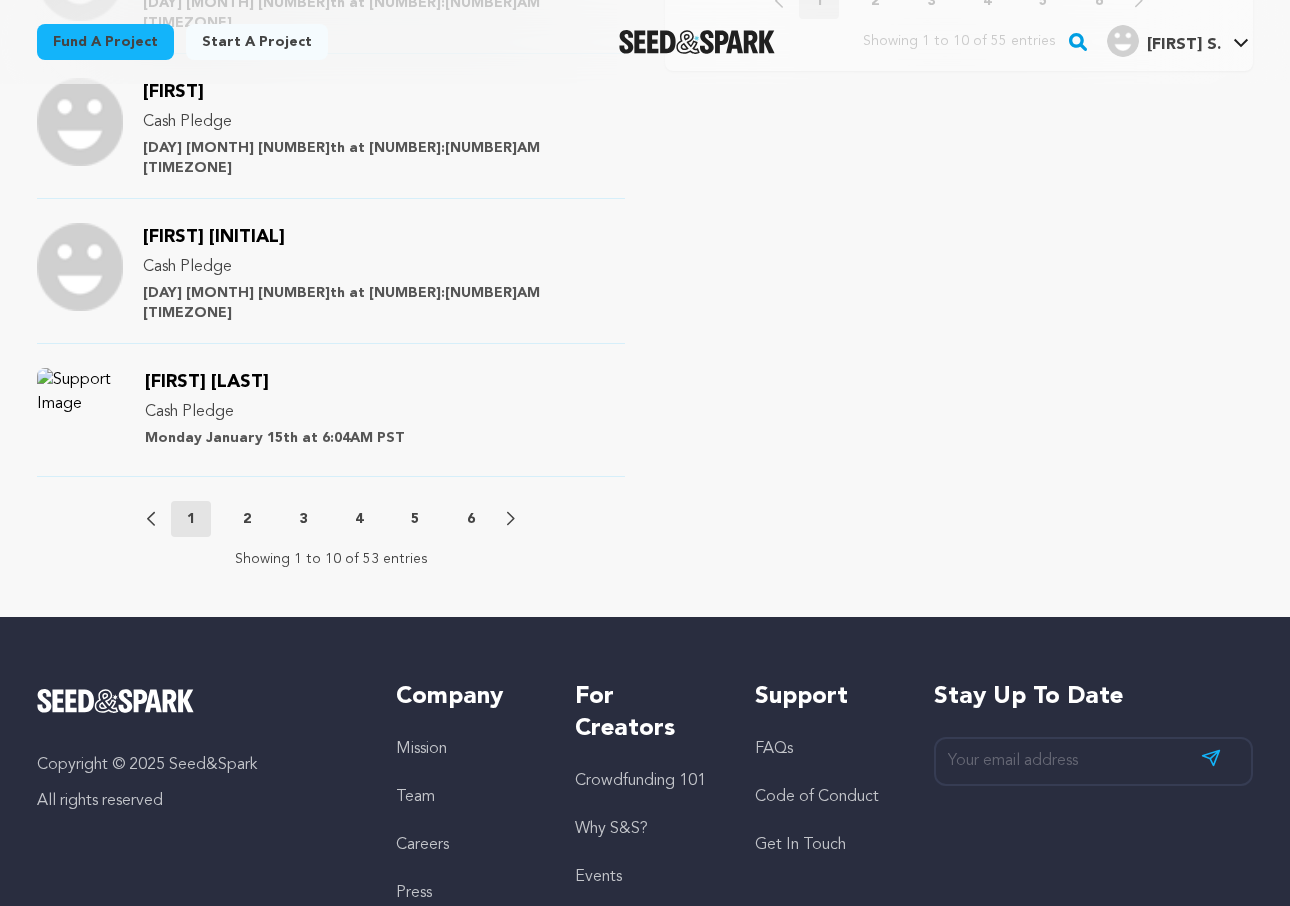 click 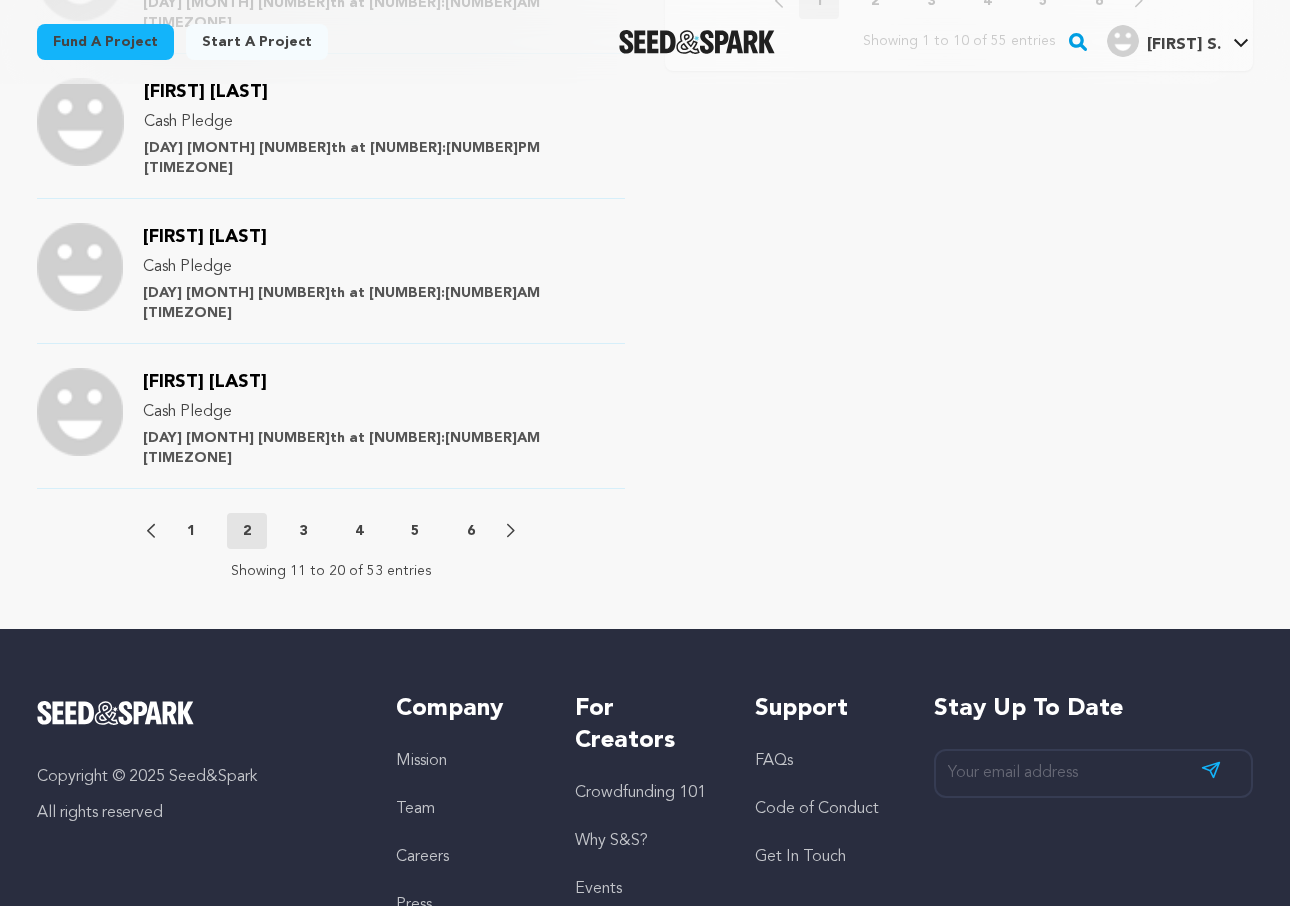click on "6" at bounding box center (471, 531) 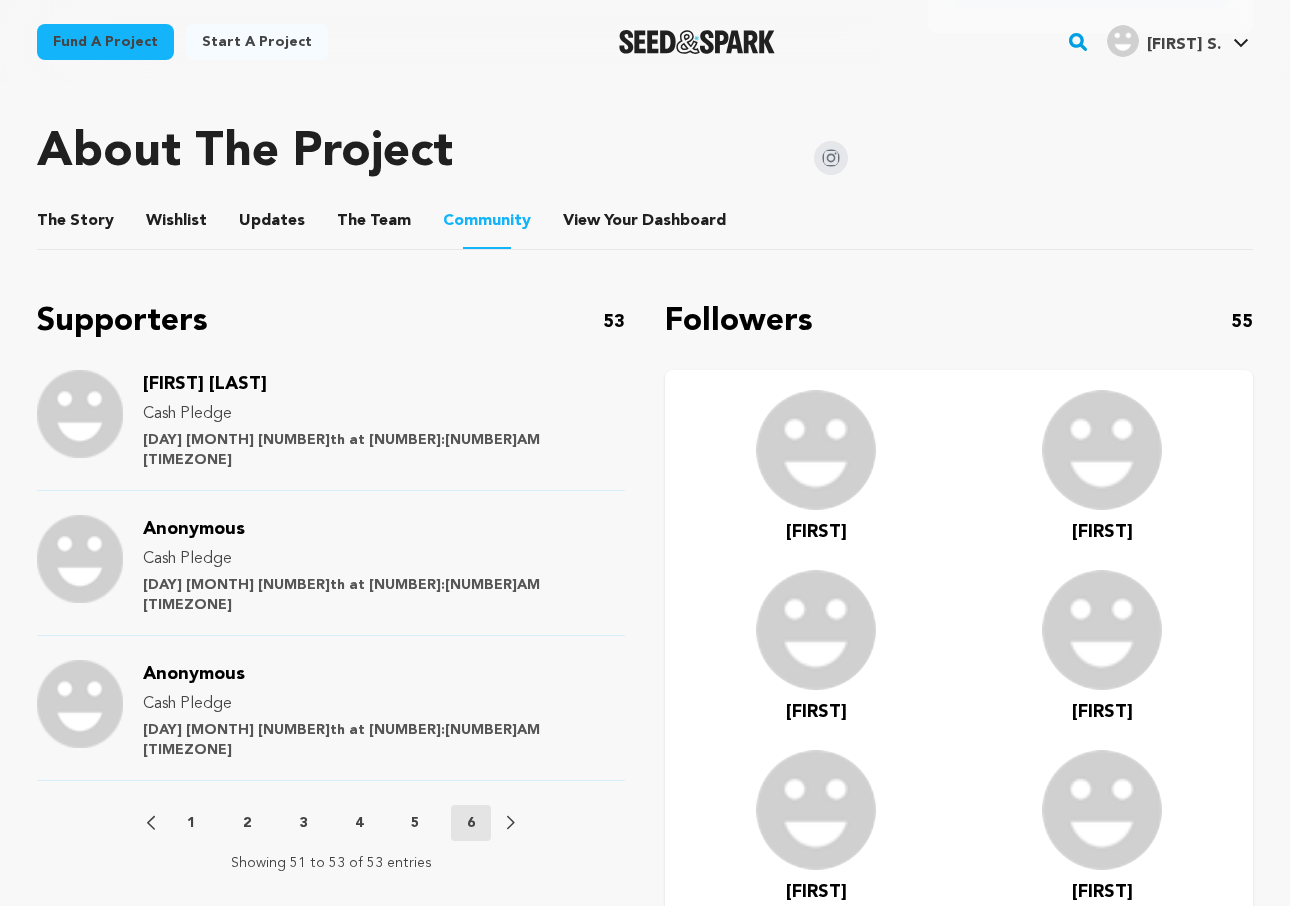 scroll, scrollTop: 931, scrollLeft: 0, axis: vertical 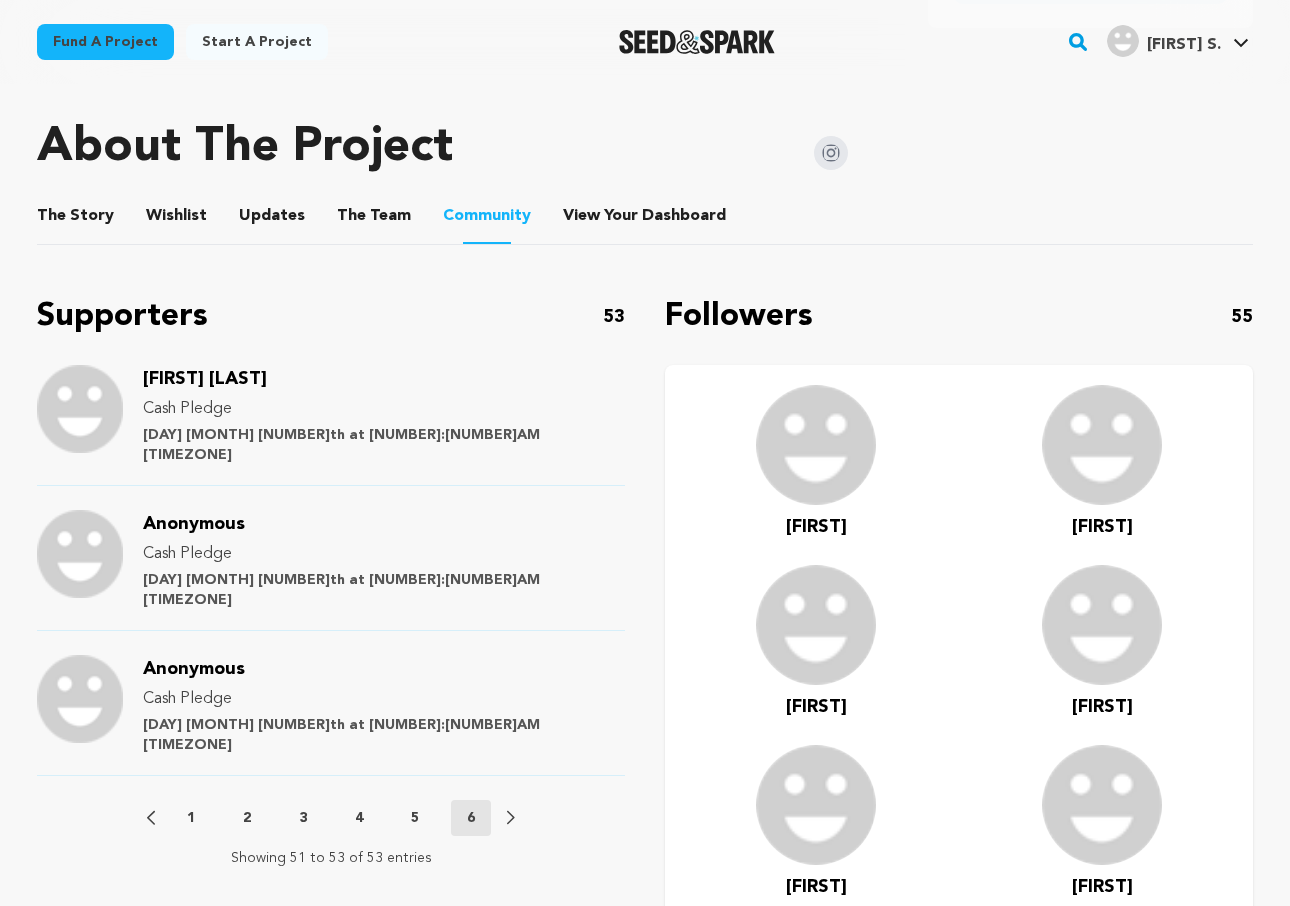 click on "1" at bounding box center [191, 818] 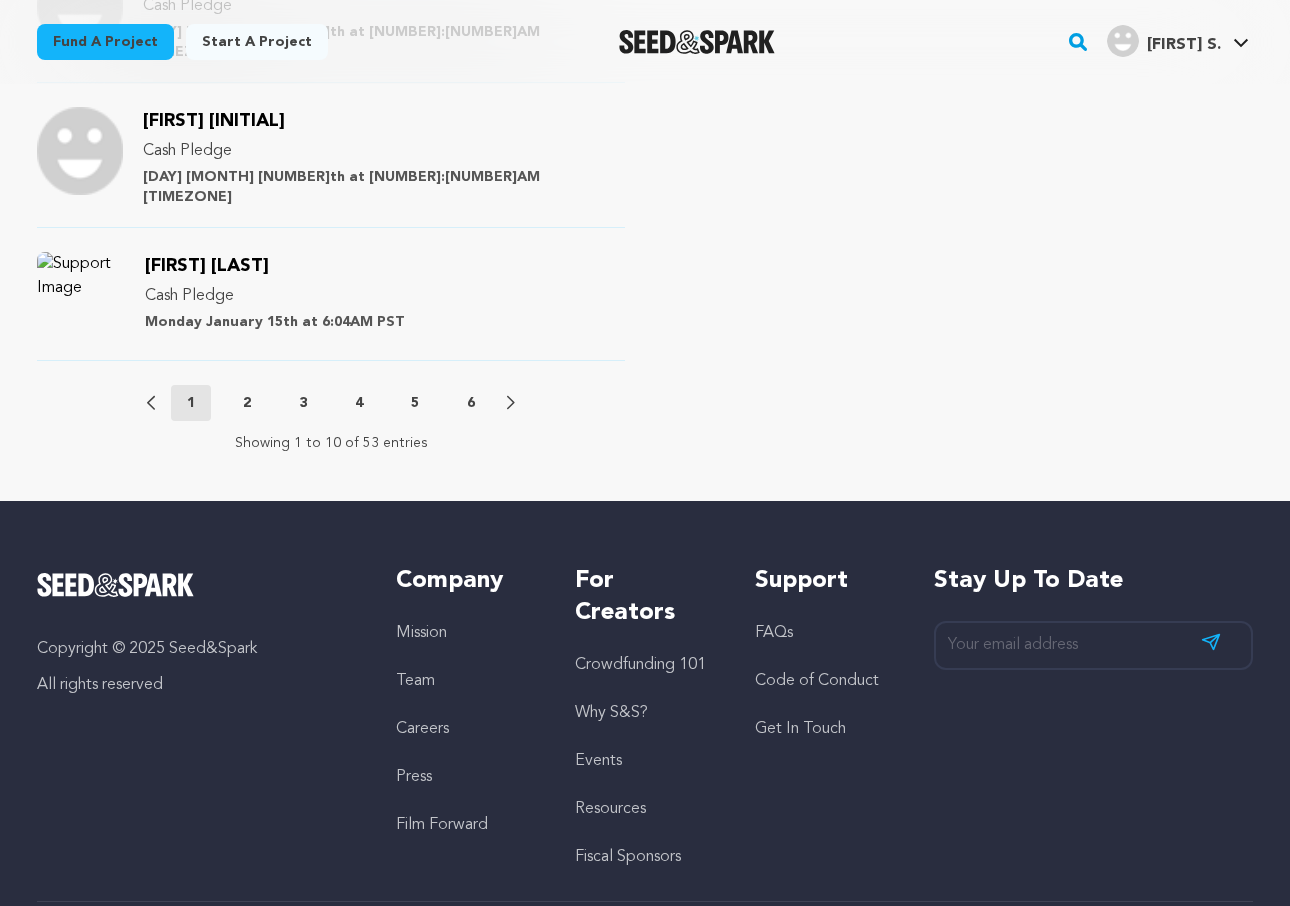scroll, scrollTop: 2348, scrollLeft: 0, axis: vertical 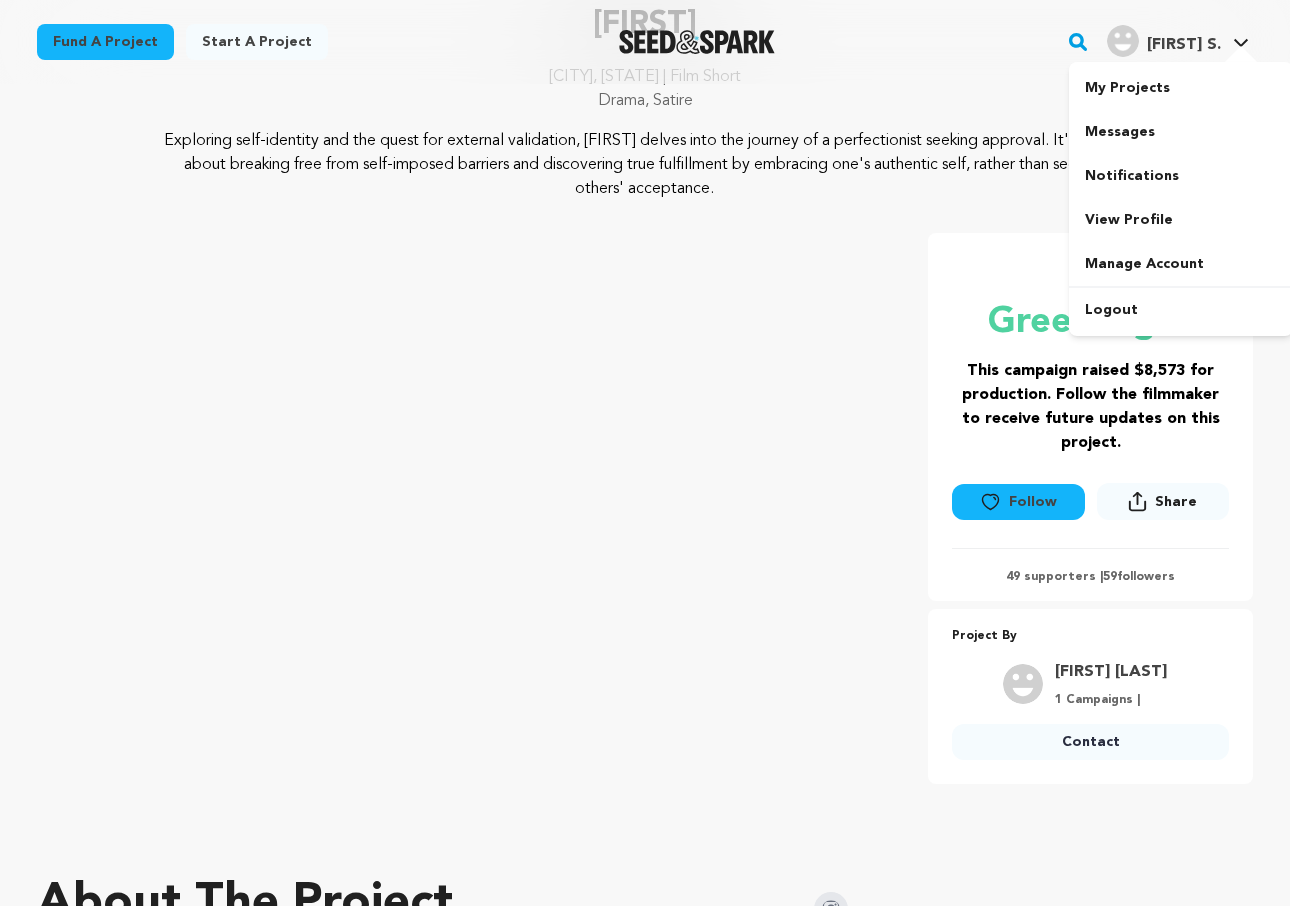 click on "My Projects
Messages
Notifications
View Profile
Manage Account
Logout" at bounding box center (1181, 199) 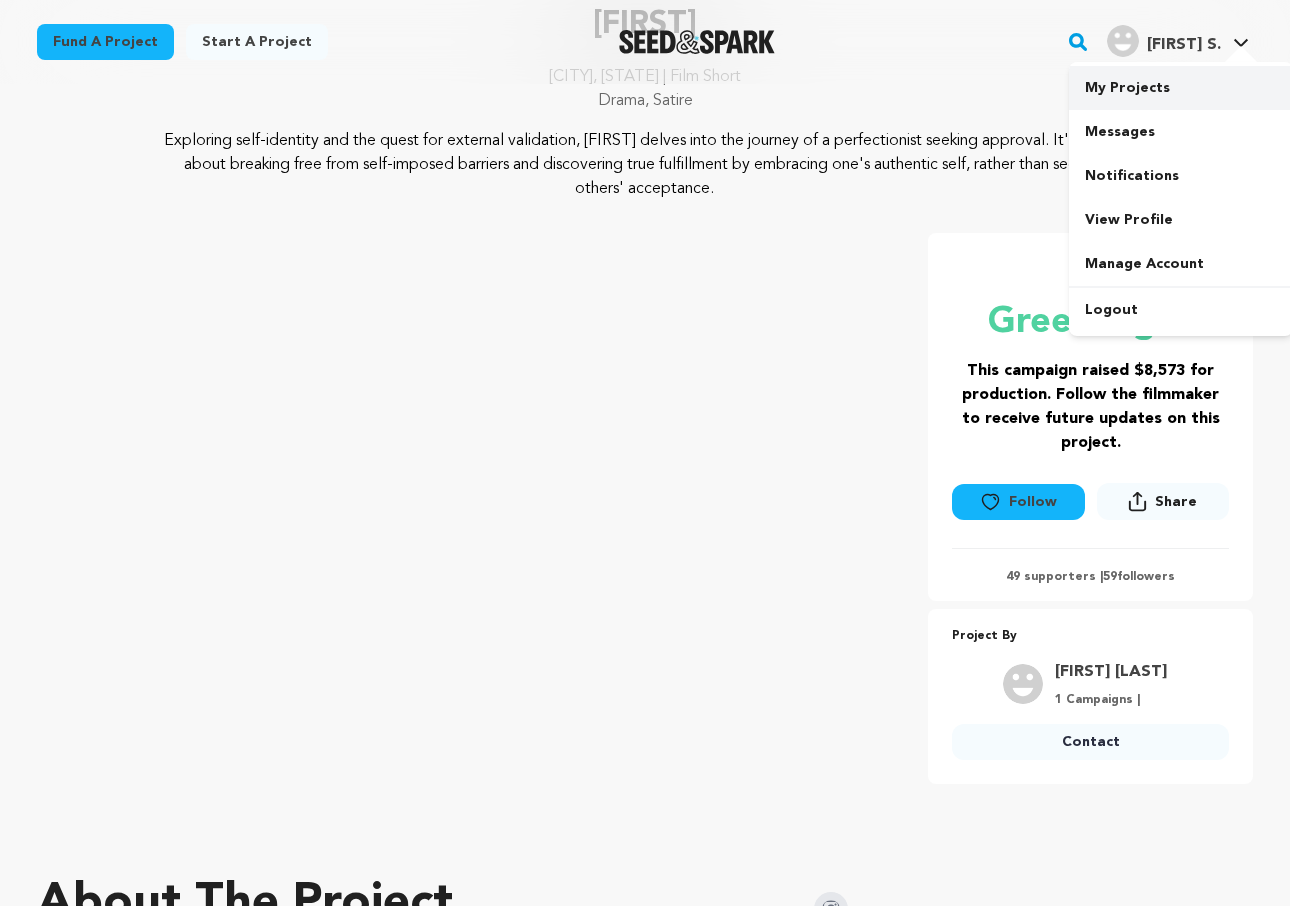 click on "My Projects" at bounding box center [1181, 88] 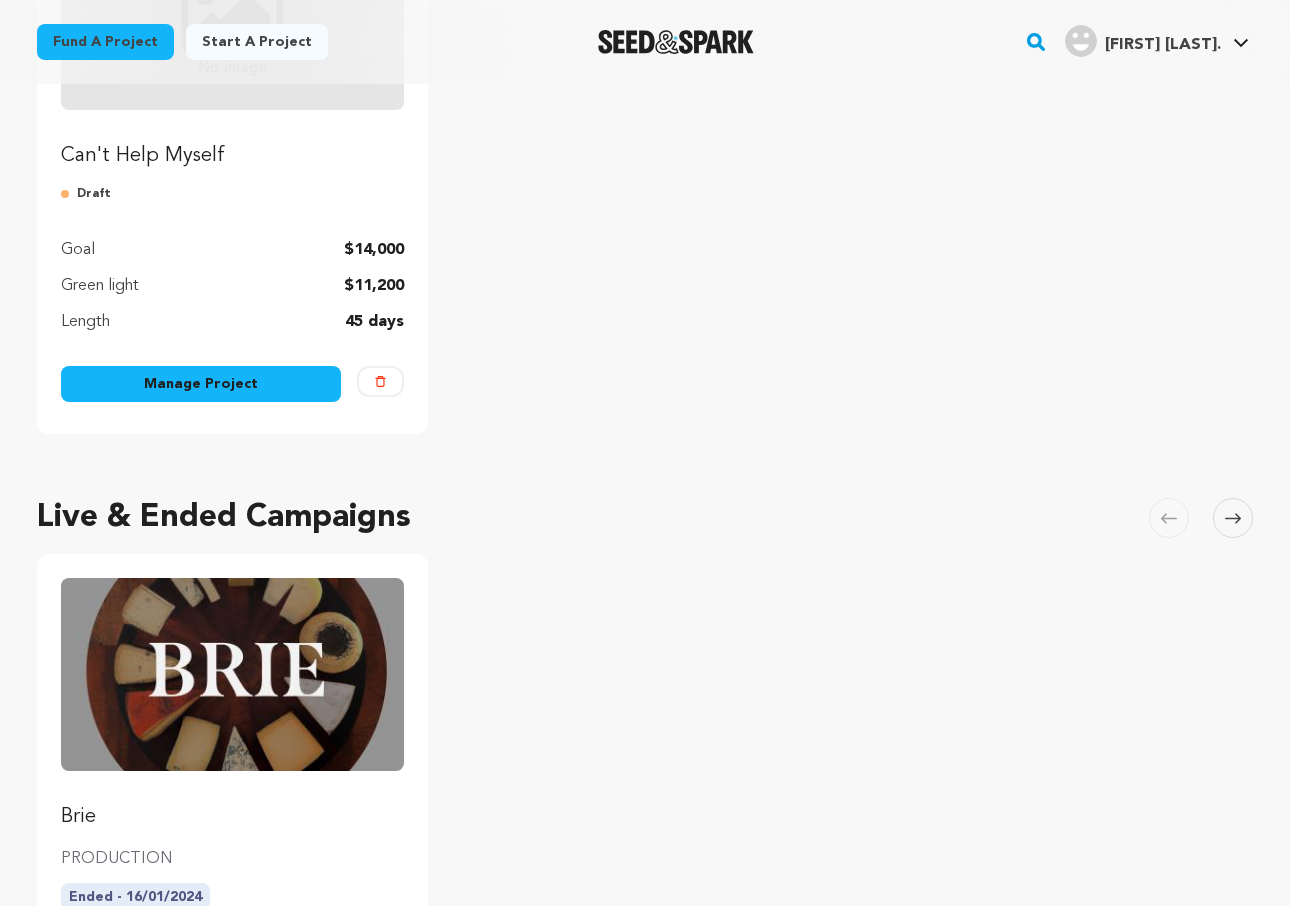 scroll, scrollTop: 401, scrollLeft: 0, axis: vertical 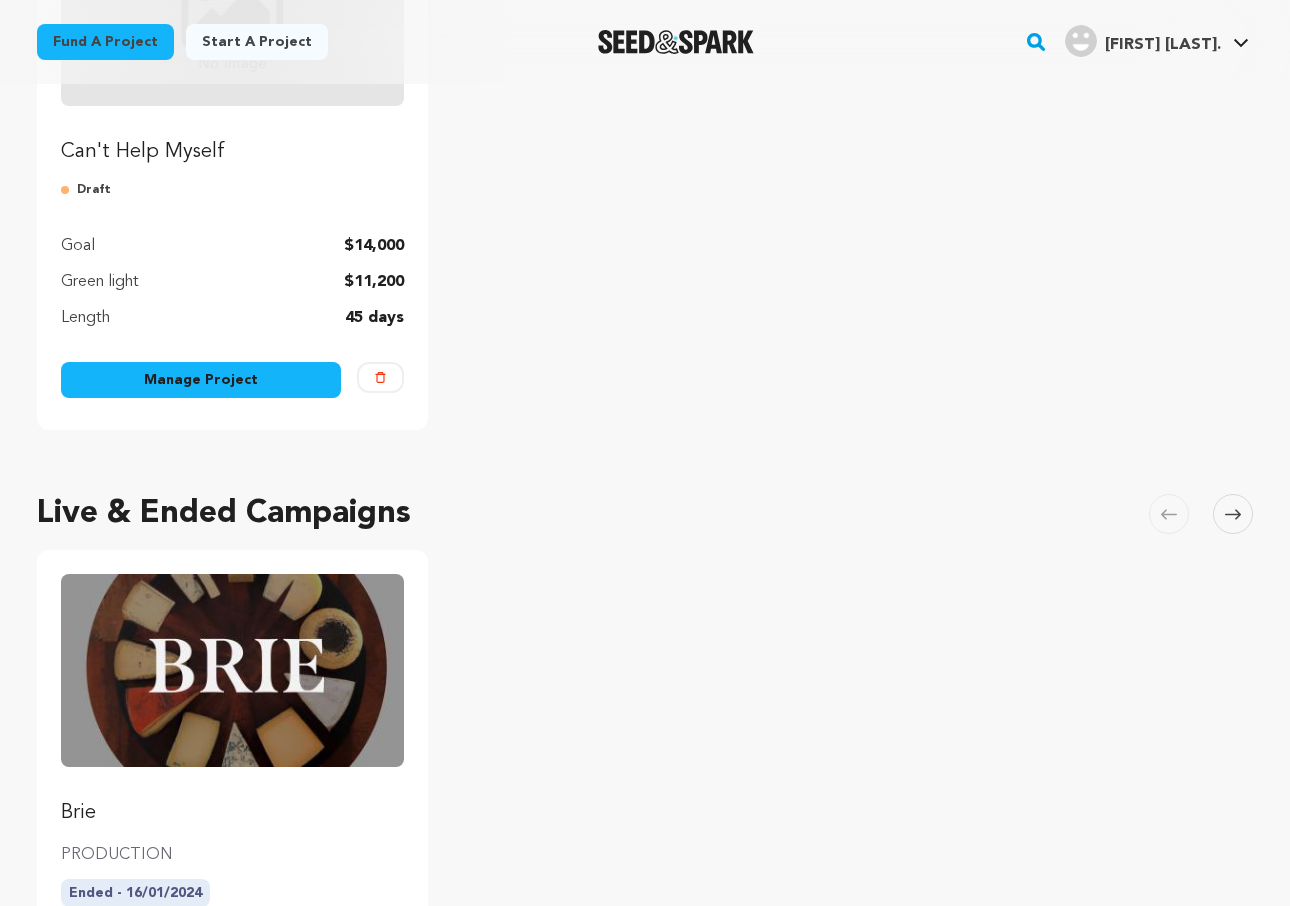 click on "45 days" at bounding box center (374, 318) 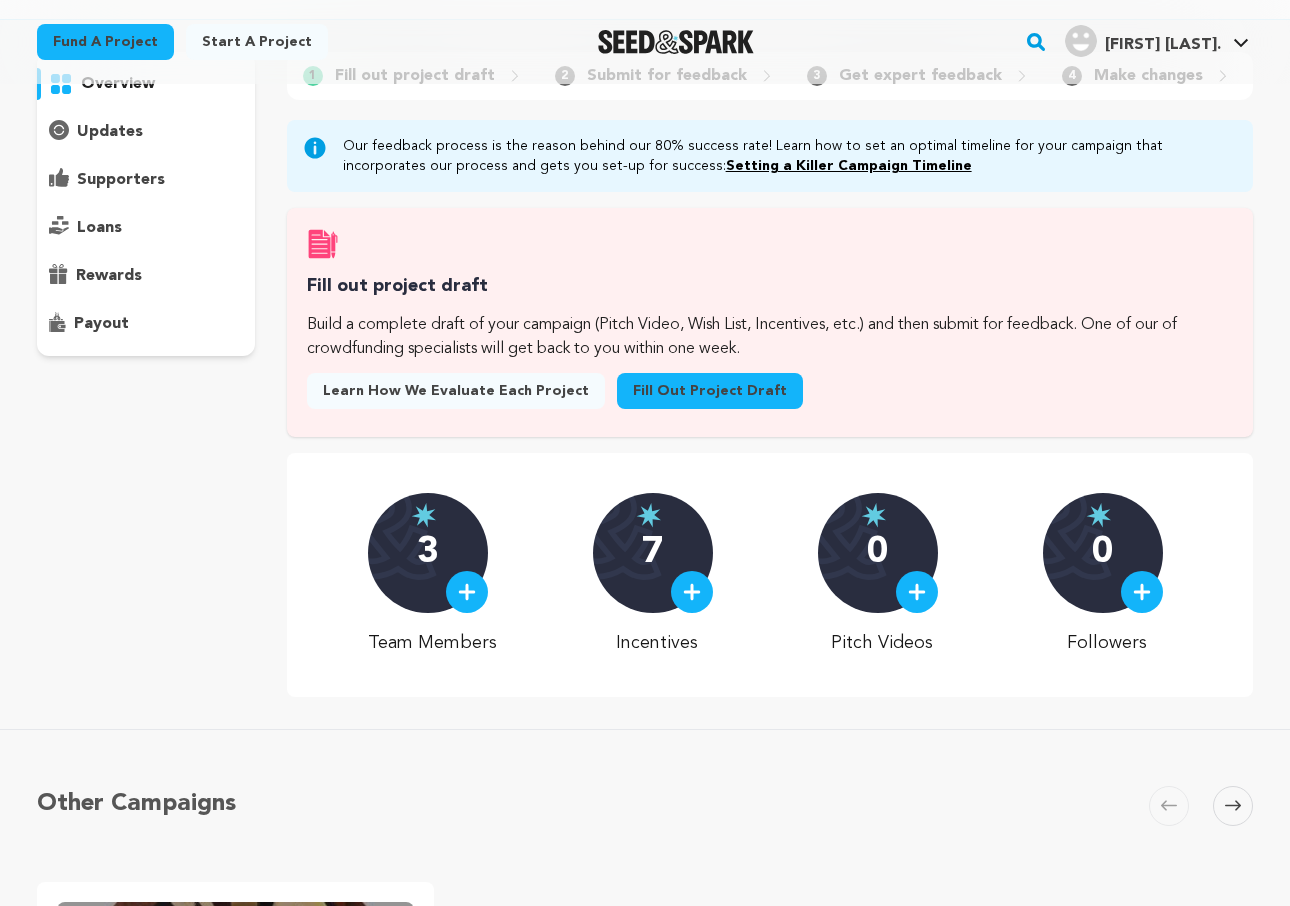 scroll, scrollTop: 162, scrollLeft: 0, axis: vertical 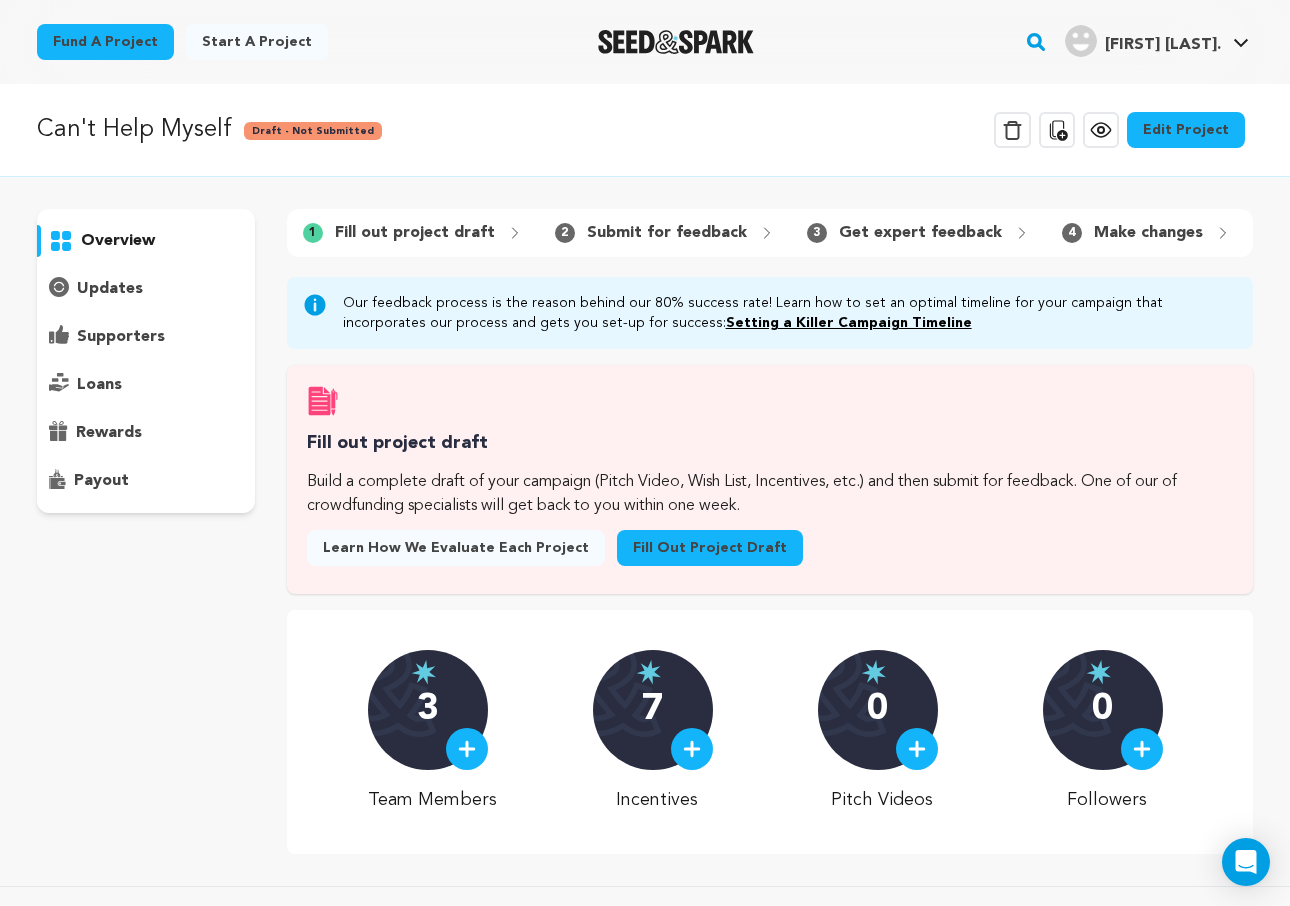 click on "Setting a Killer Campaign Timeline" at bounding box center (849, 323) 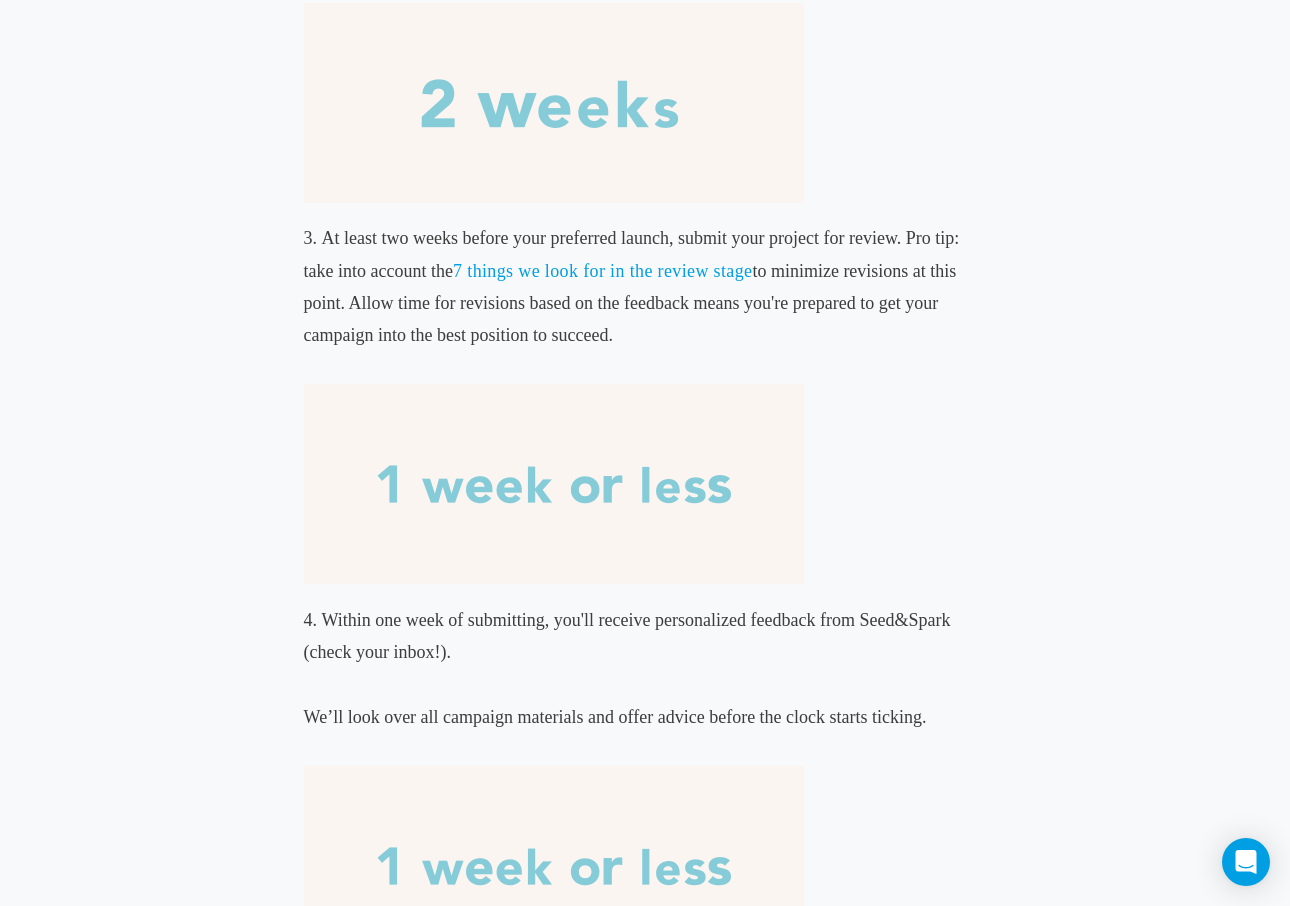 scroll, scrollTop: 1195, scrollLeft: 0, axis: vertical 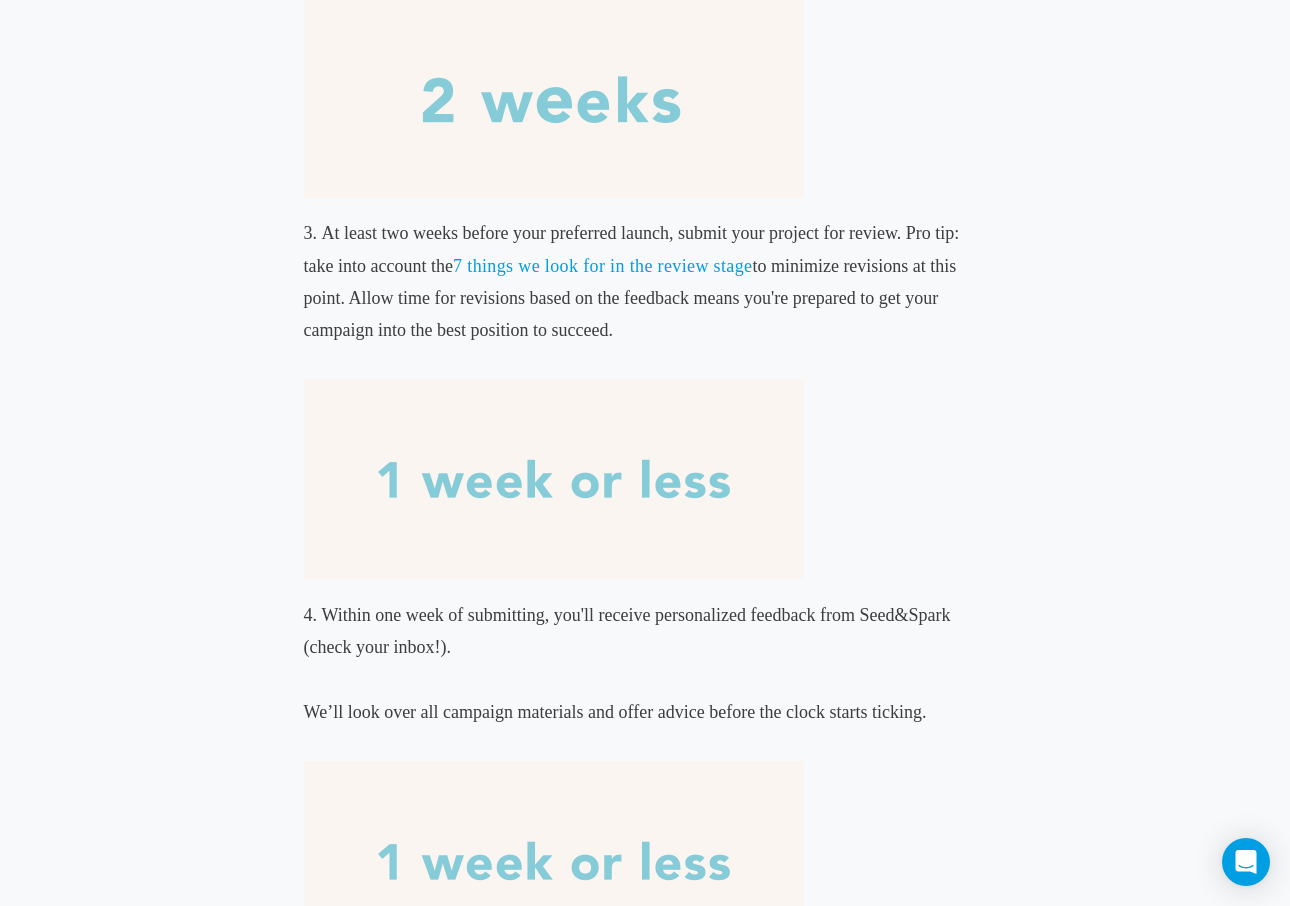 drag, startPoint x: 323, startPoint y: 223, endPoint x: 794, endPoint y: 319, distance: 480.6839 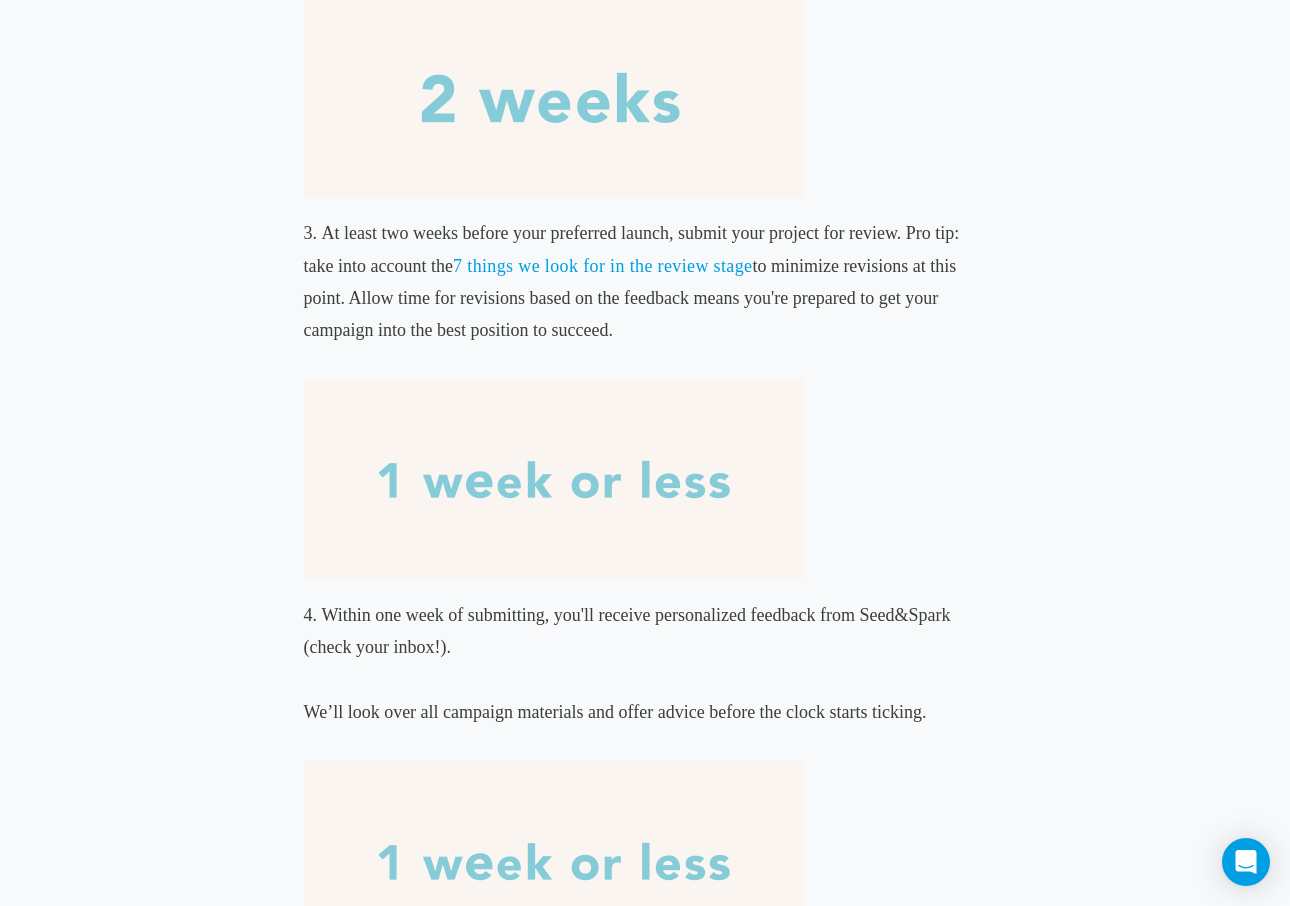 click on "At least two weeks before your preferred launch, submit your project for review. Pro tip: take into account the  7 things we look for in the review stage  to minimize revisions at this point. Allow time for revisions based on the feedback means you're prepared to get your campaign into the best position to succeed." at bounding box center (645, 403) 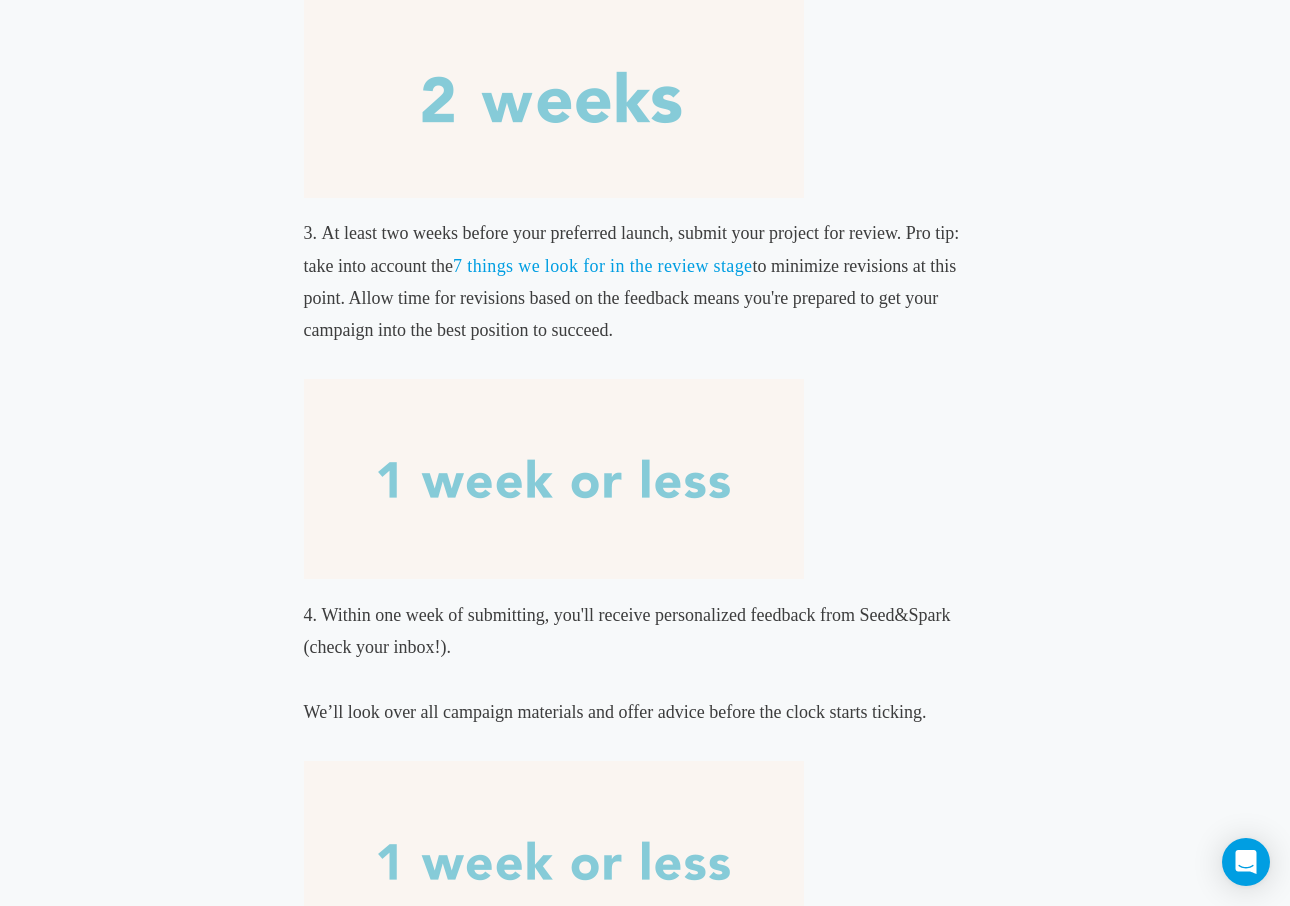 copy on "At least two weeks before your preferred launch, submit your project for review. Pro tip: take into account the  7 things we look for in the review stage  to minimize revisions at this point. Allow time for revisions based on the feedback means you're prepared to get your campaign into the best position to succeed." 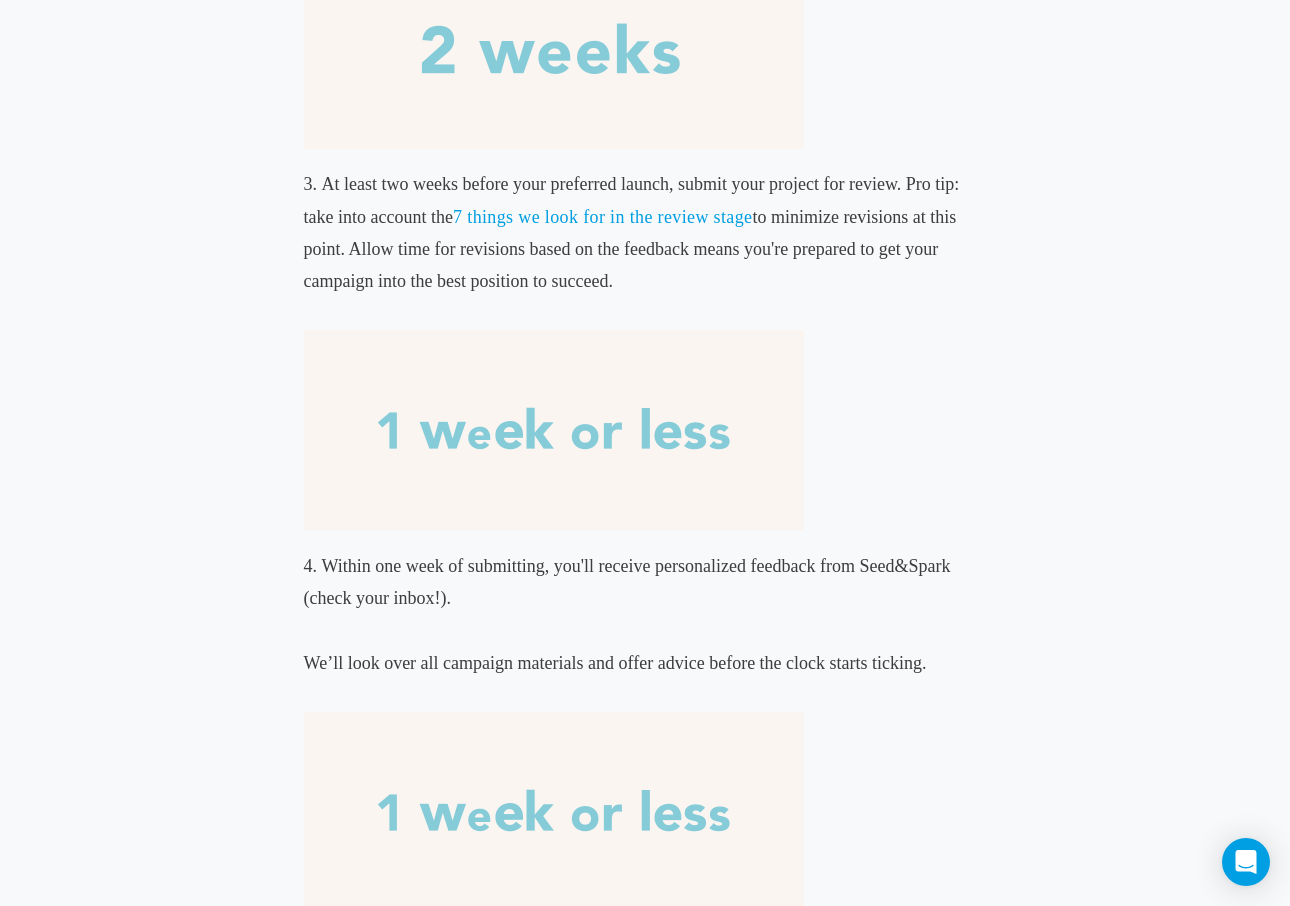 scroll, scrollTop: 1245, scrollLeft: 0, axis: vertical 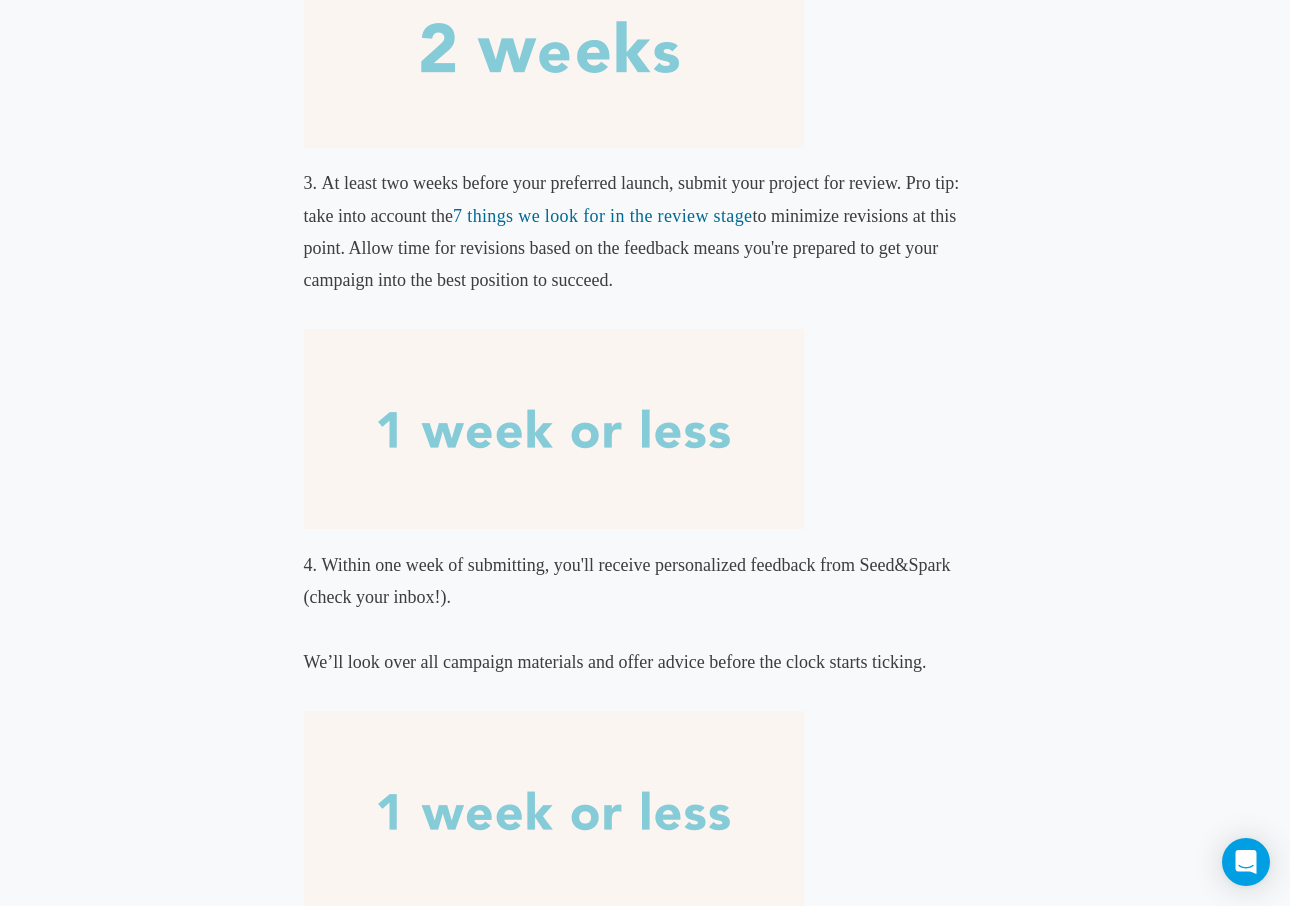 click on "7 things we look for in the review stage" at bounding box center [602, 216] 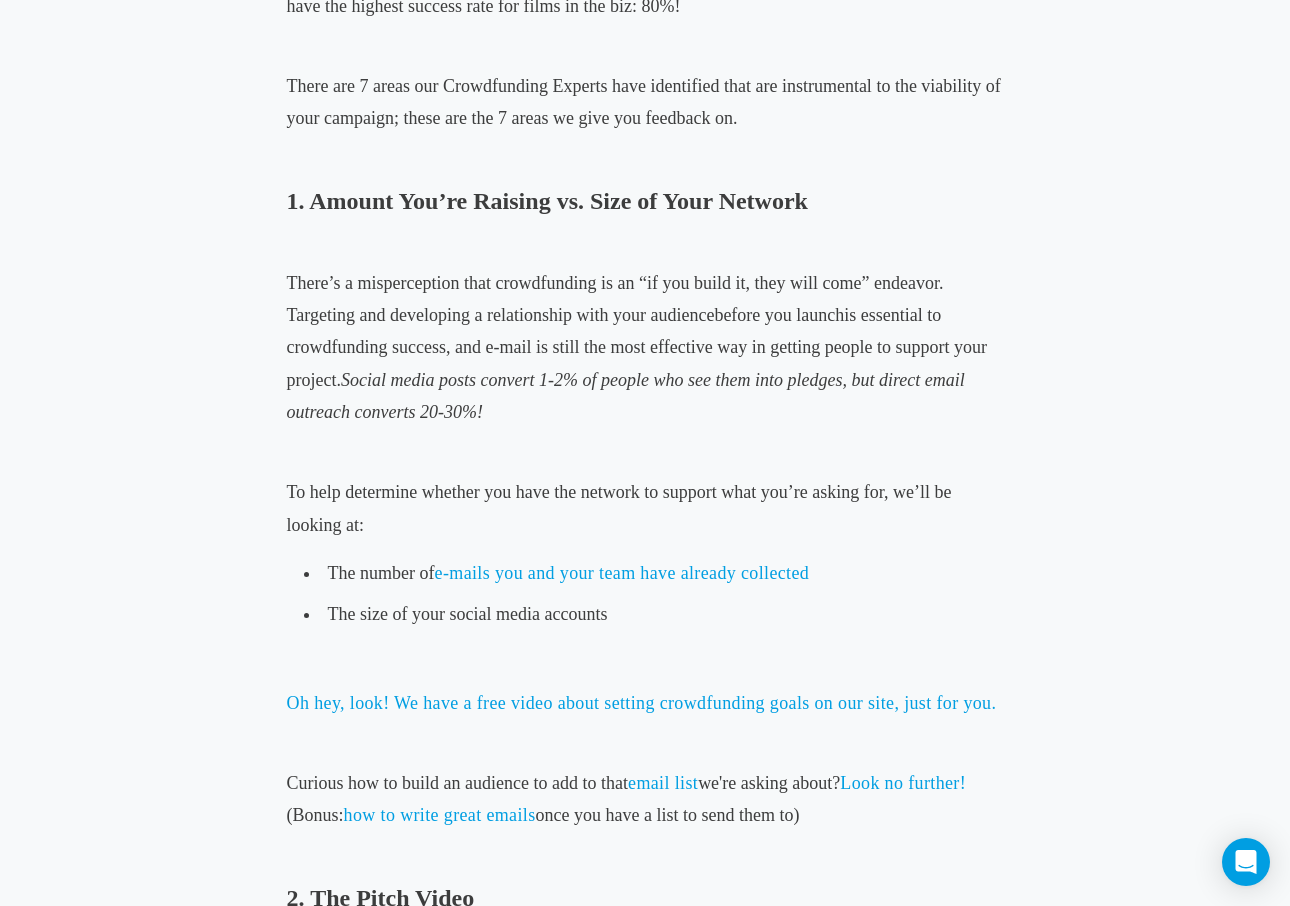 scroll, scrollTop: 821, scrollLeft: 0, axis: vertical 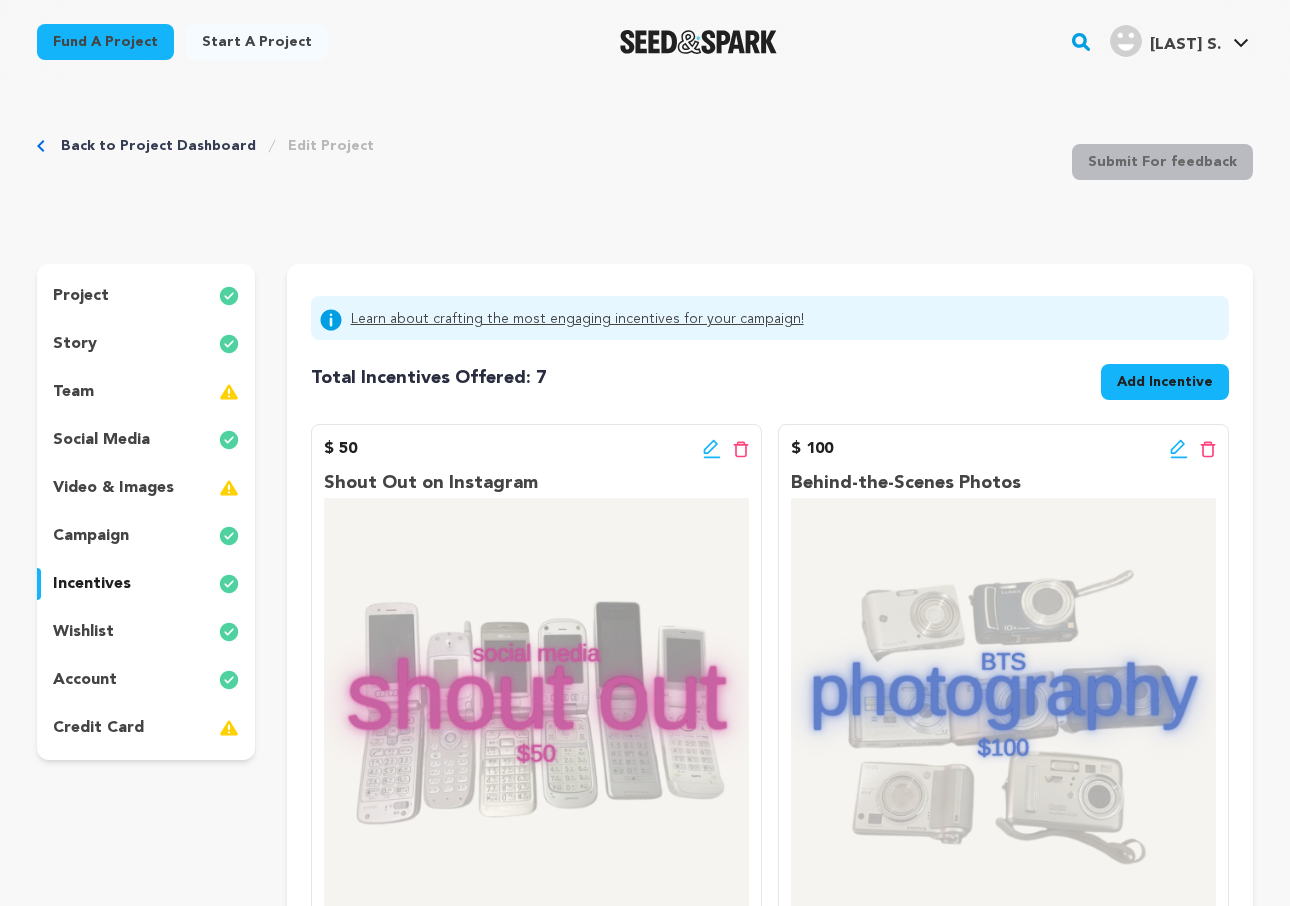click on "team" at bounding box center (146, 392) 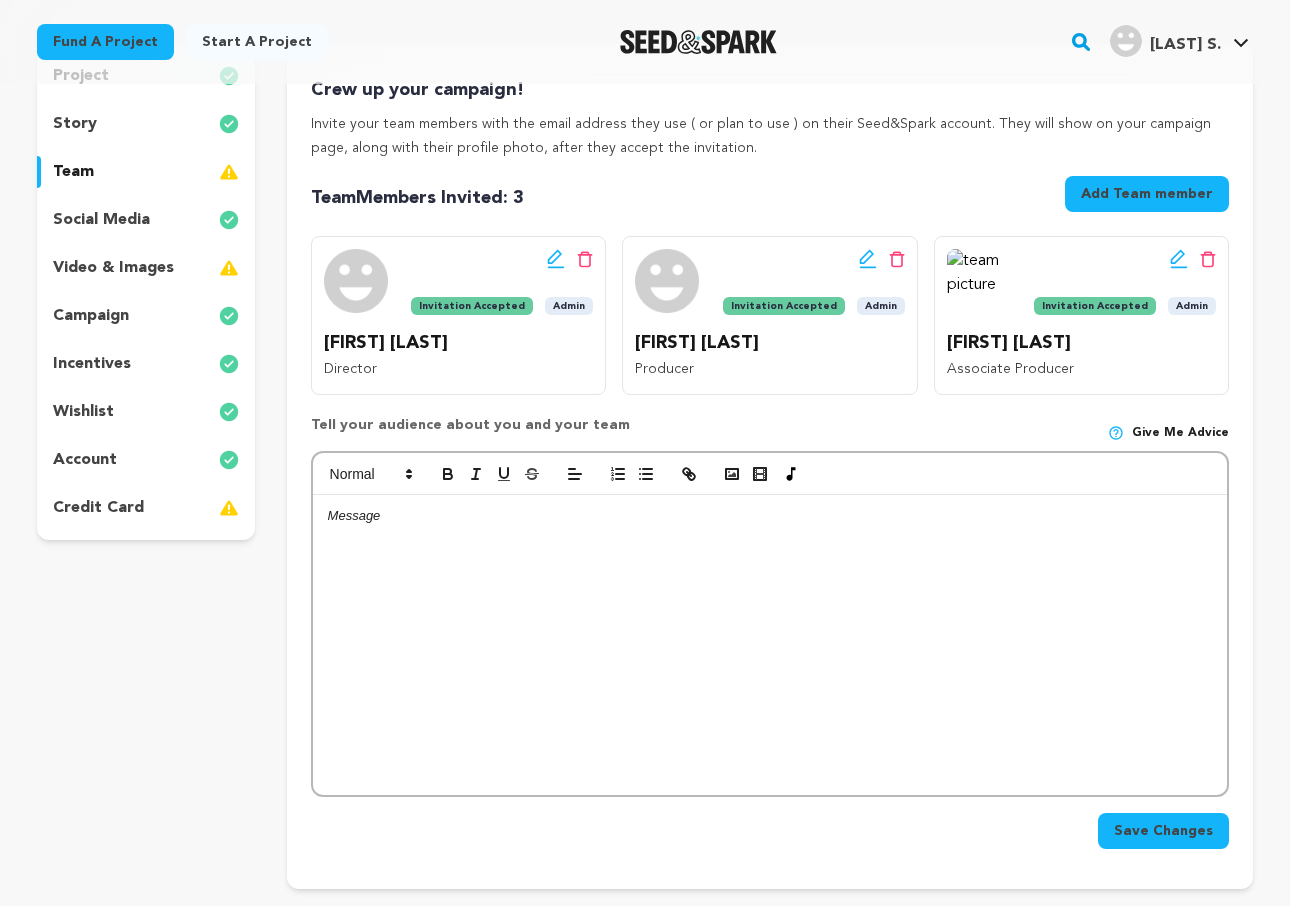 scroll, scrollTop: 228, scrollLeft: 0, axis: vertical 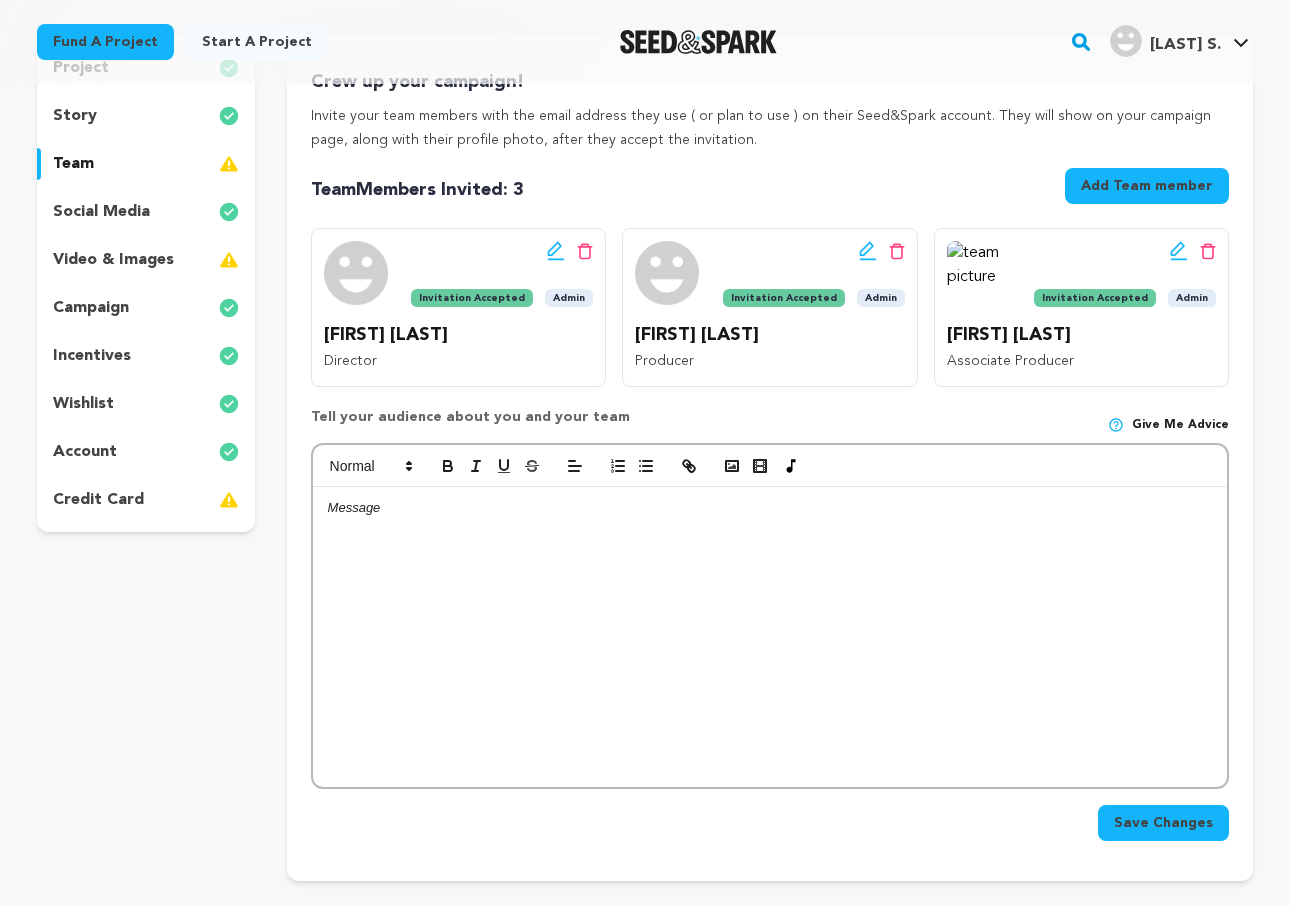 click on "credit card" at bounding box center (146, 500) 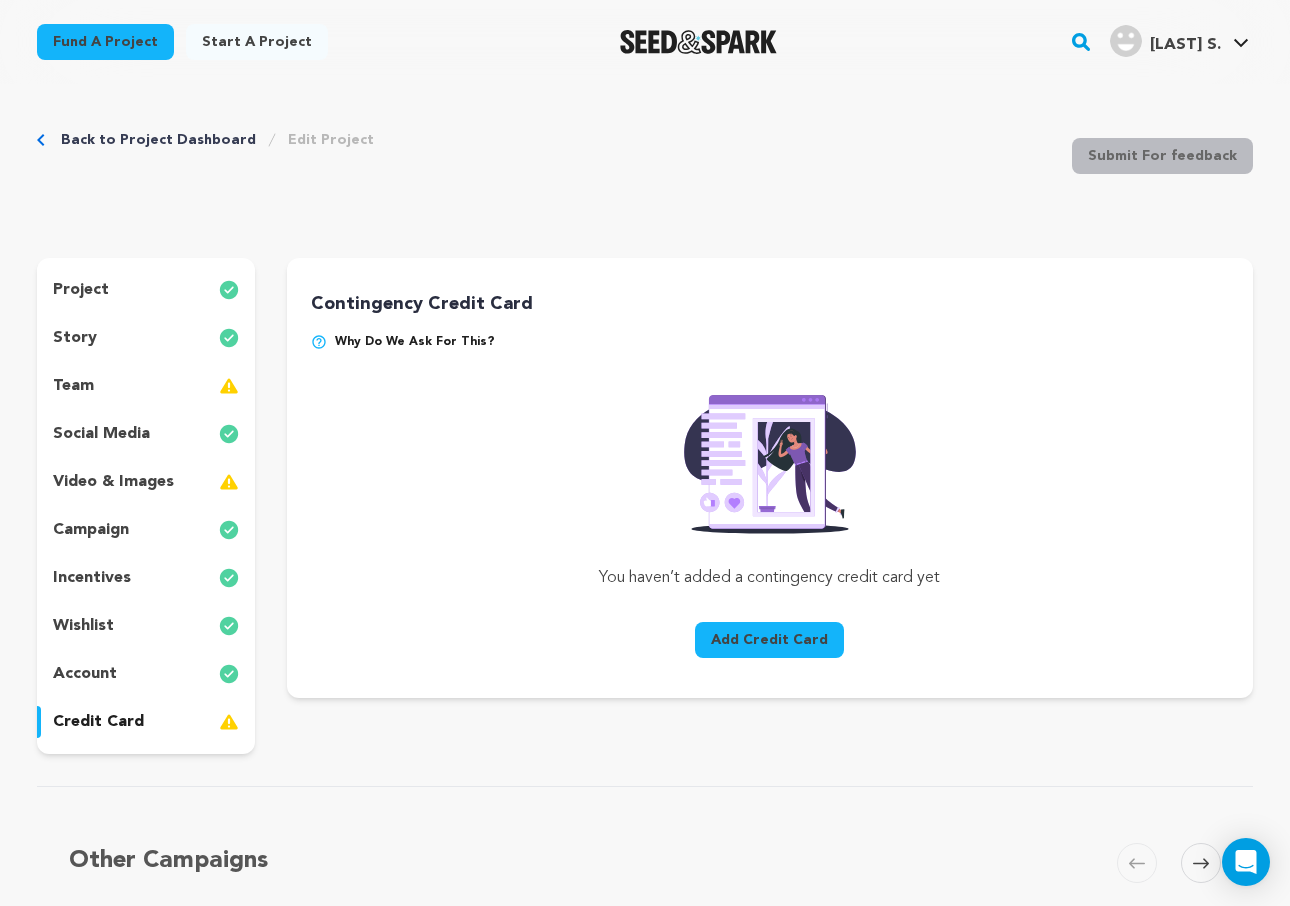 scroll, scrollTop: 0, scrollLeft: 0, axis: both 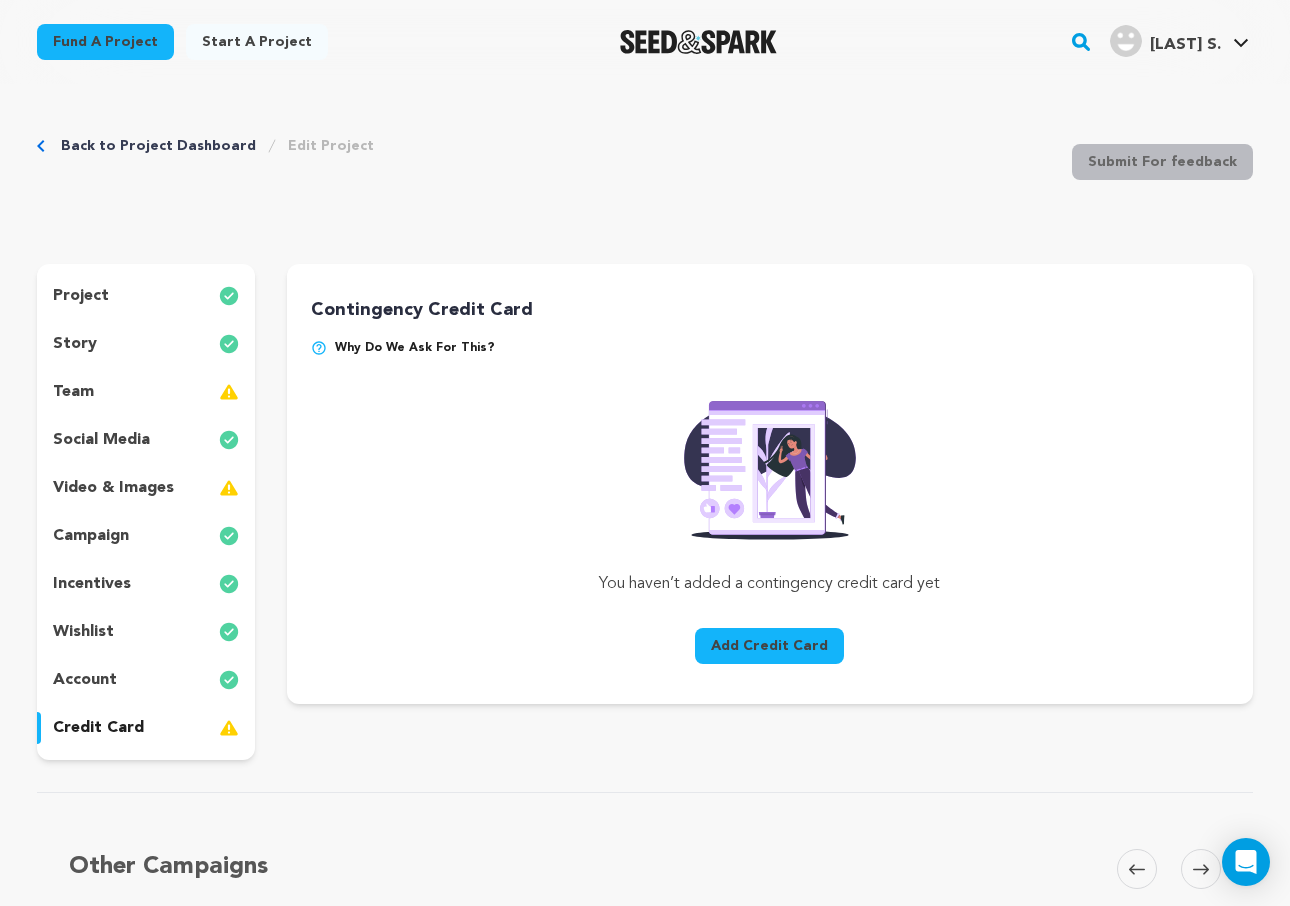 click on "Add Credit Card" at bounding box center (769, 646) 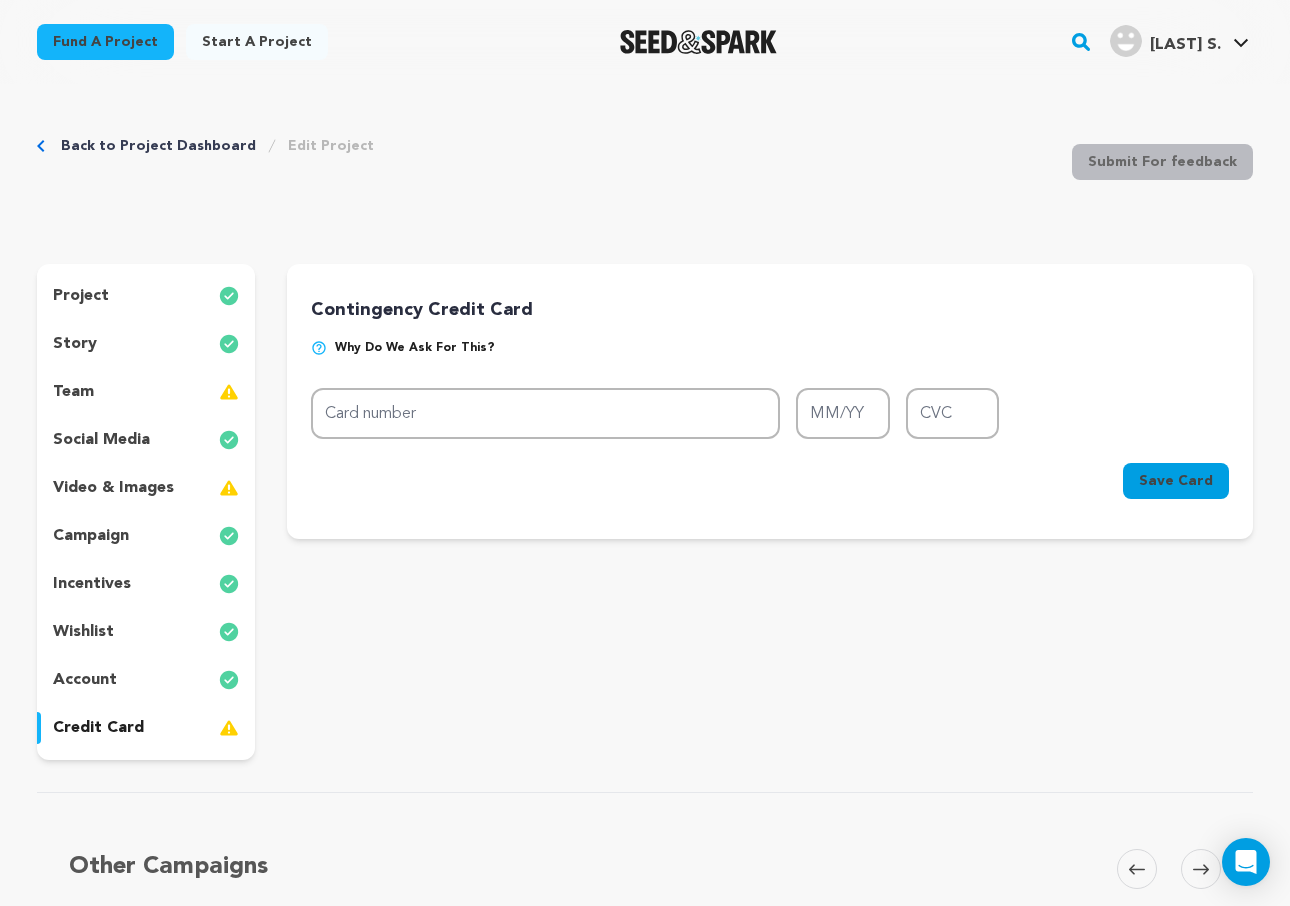 scroll, scrollTop: 149, scrollLeft: 0, axis: vertical 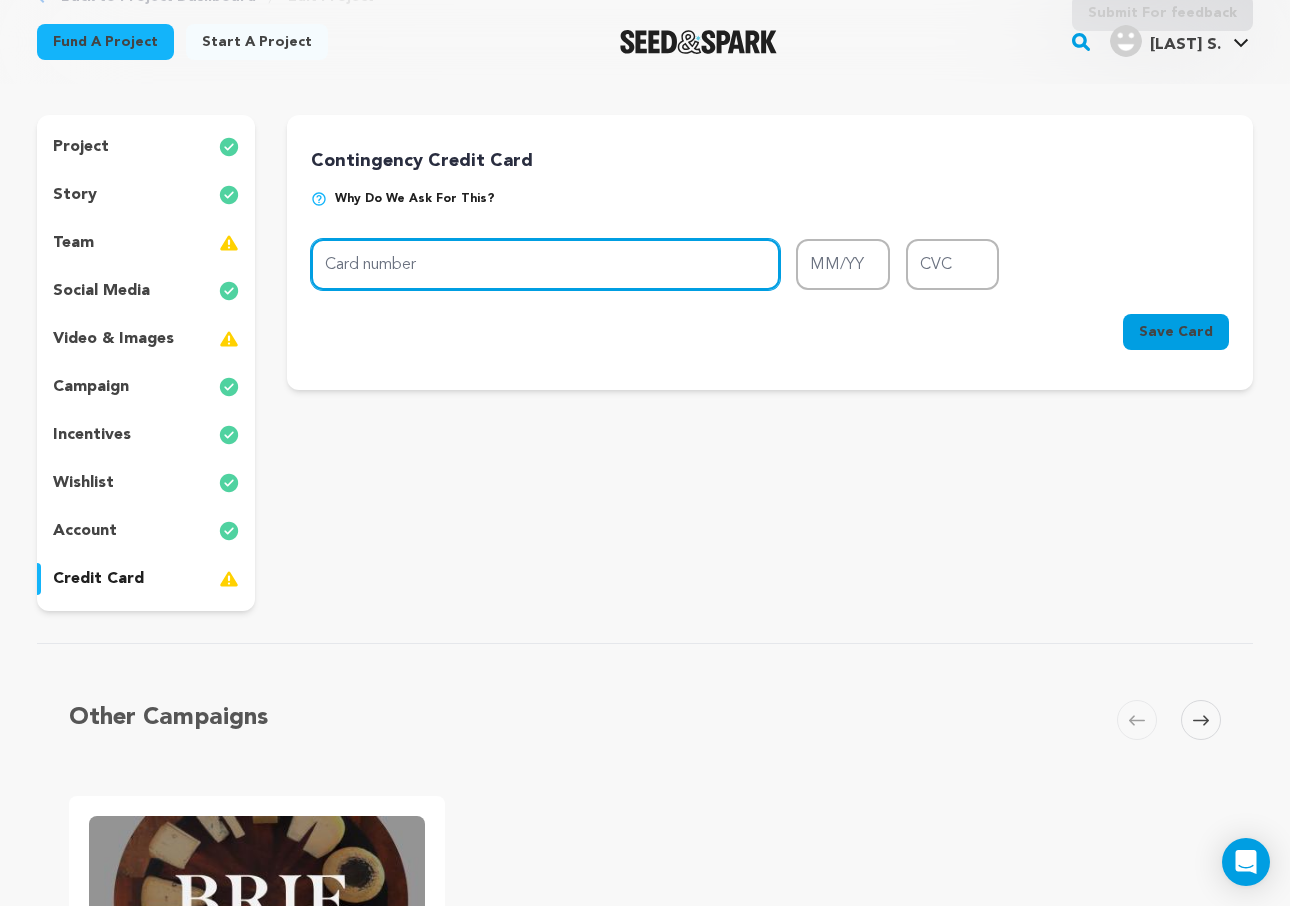 click on "Card number" at bounding box center (545, 264) 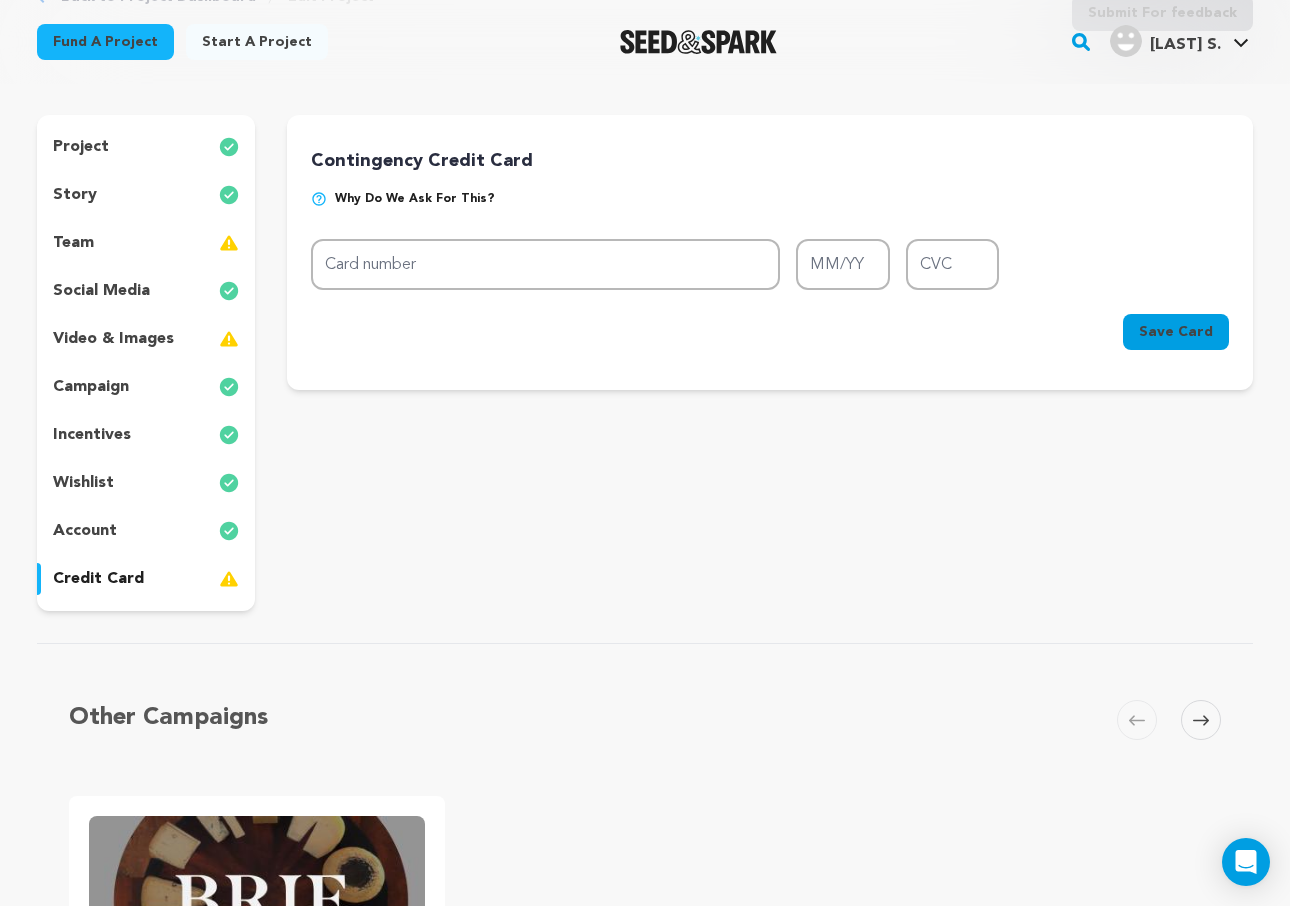 click on "account" at bounding box center [146, 531] 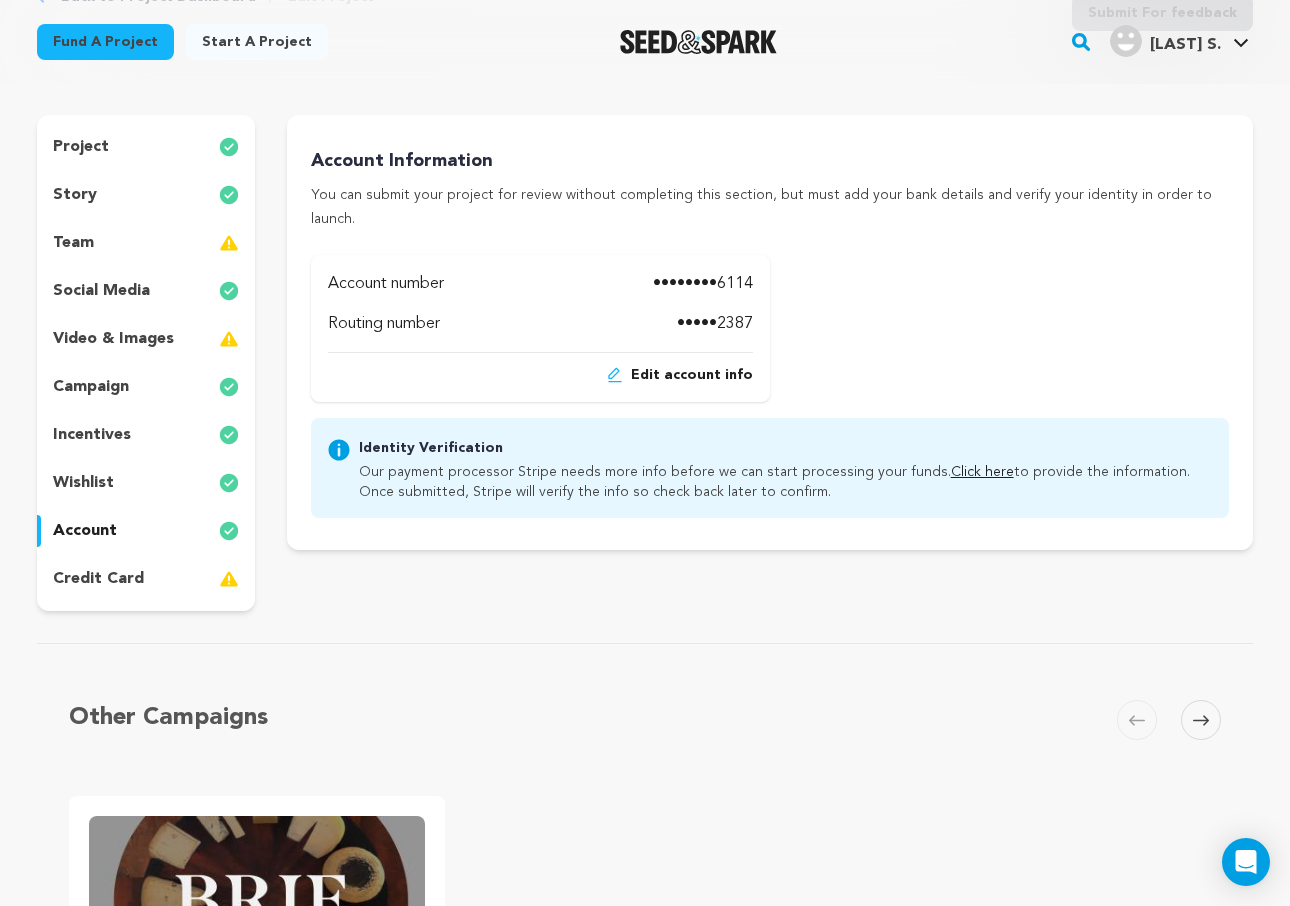 click on "wishlist" at bounding box center (146, 483) 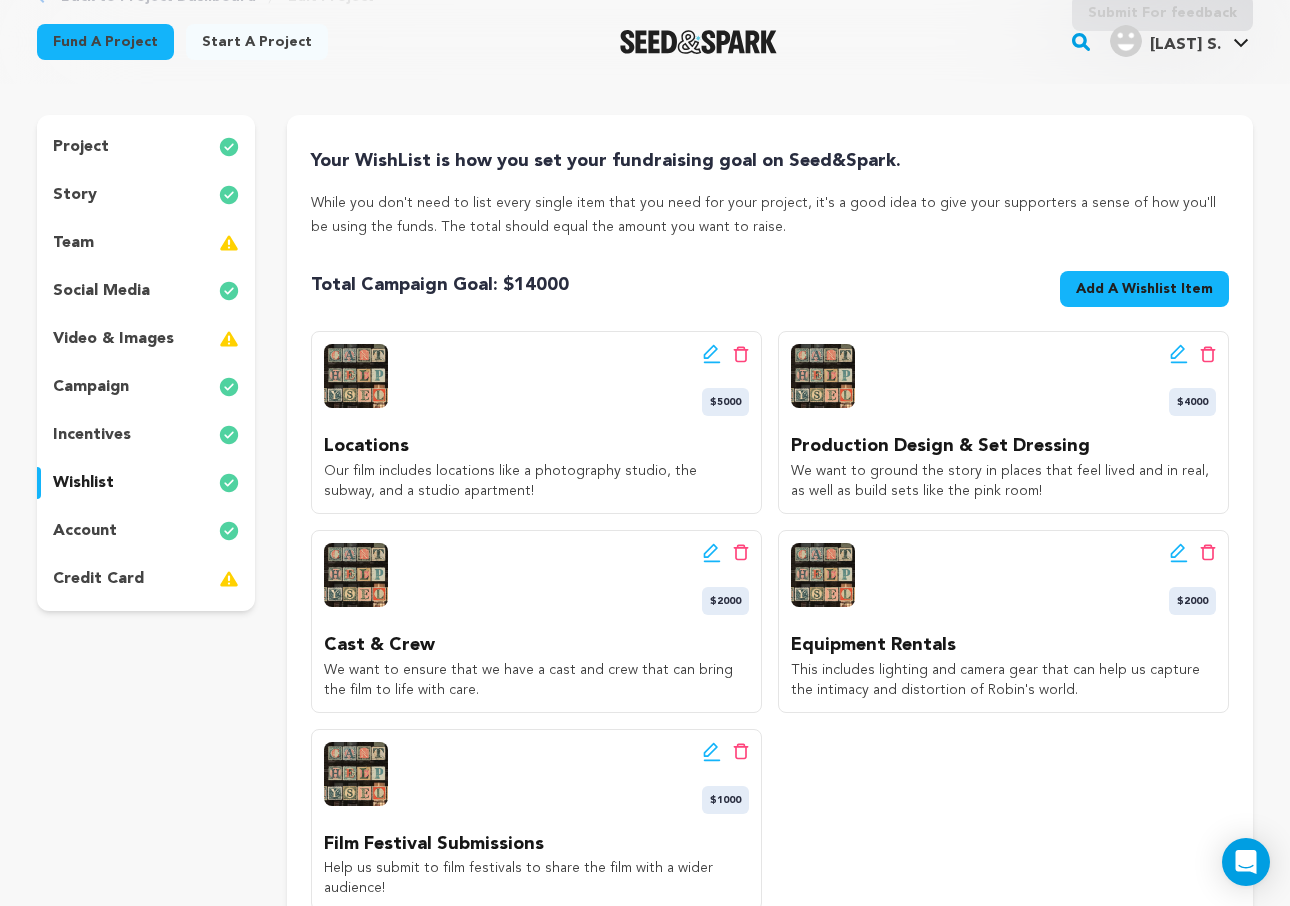 scroll, scrollTop: 267, scrollLeft: 0, axis: vertical 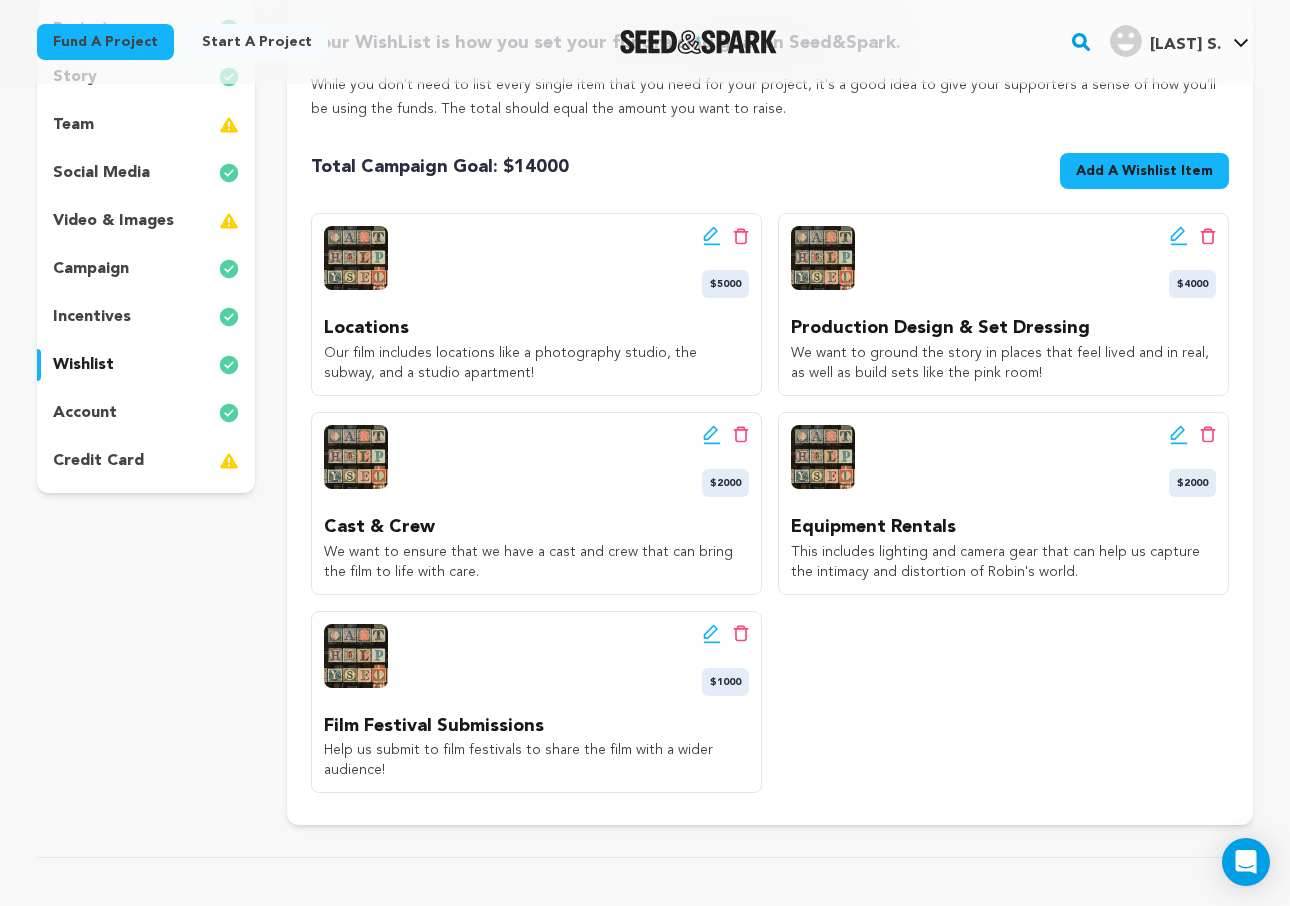 click on "incentives" at bounding box center [146, 317] 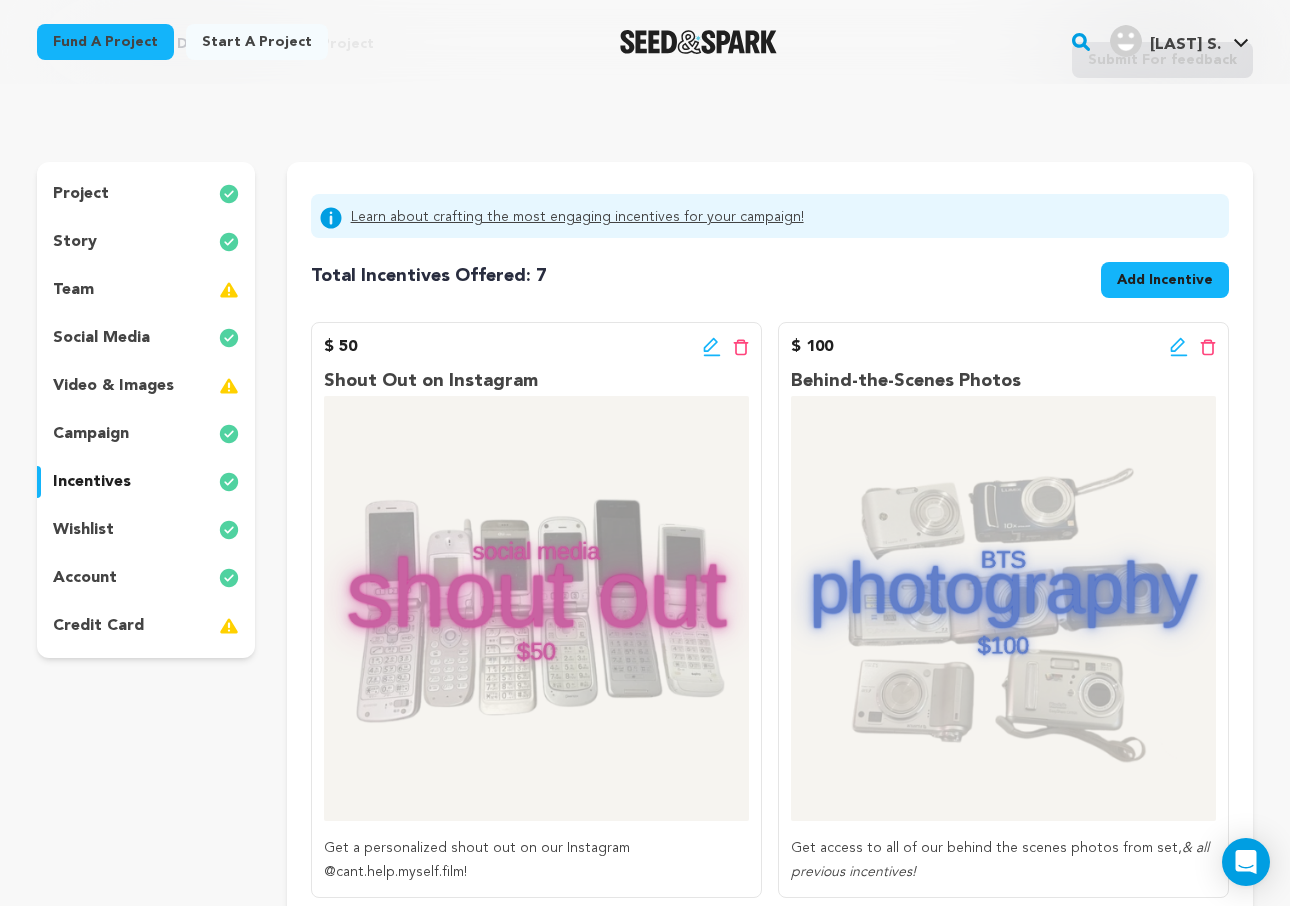 scroll, scrollTop: 31, scrollLeft: 0, axis: vertical 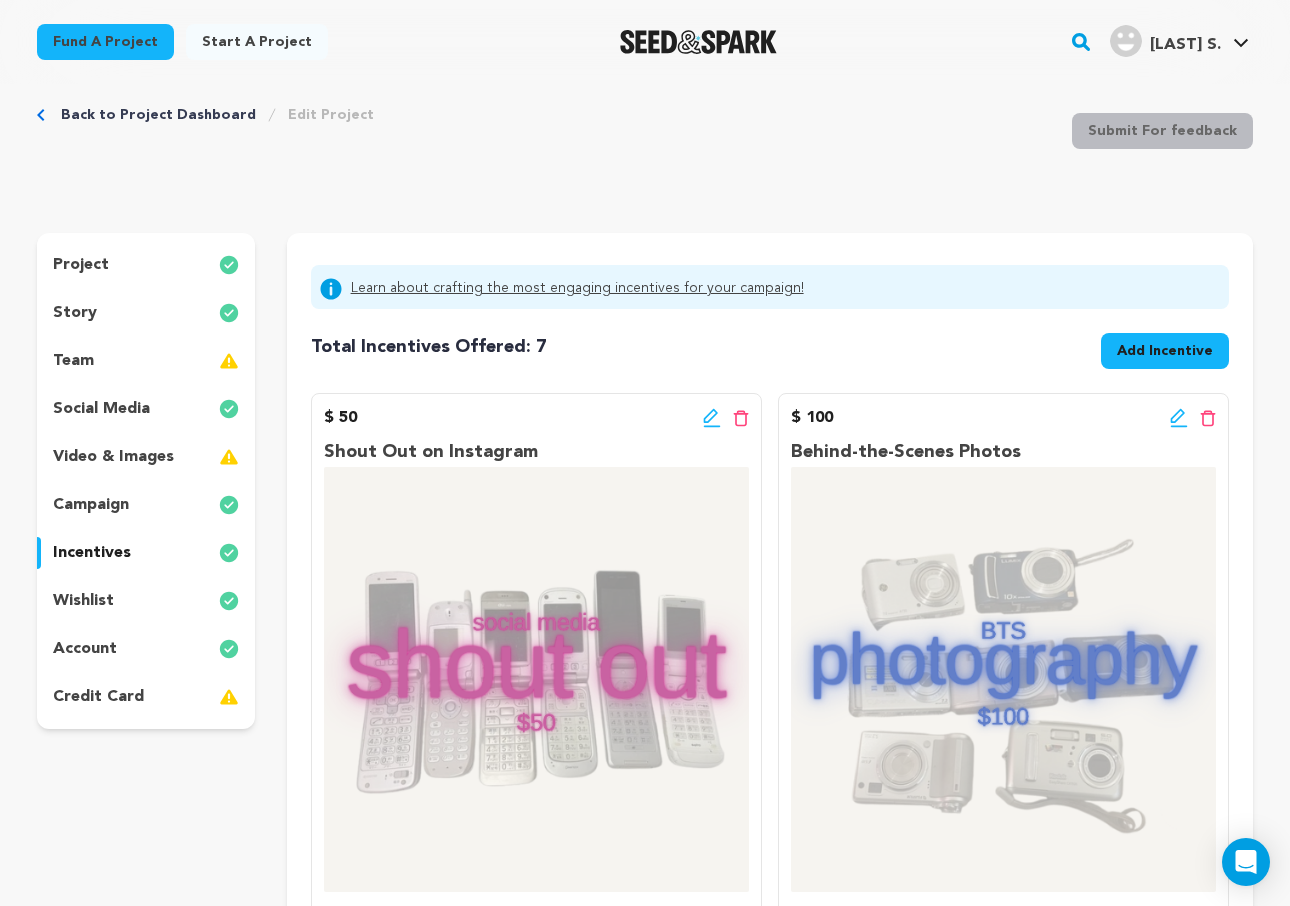 click on "campaign" at bounding box center [146, 505] 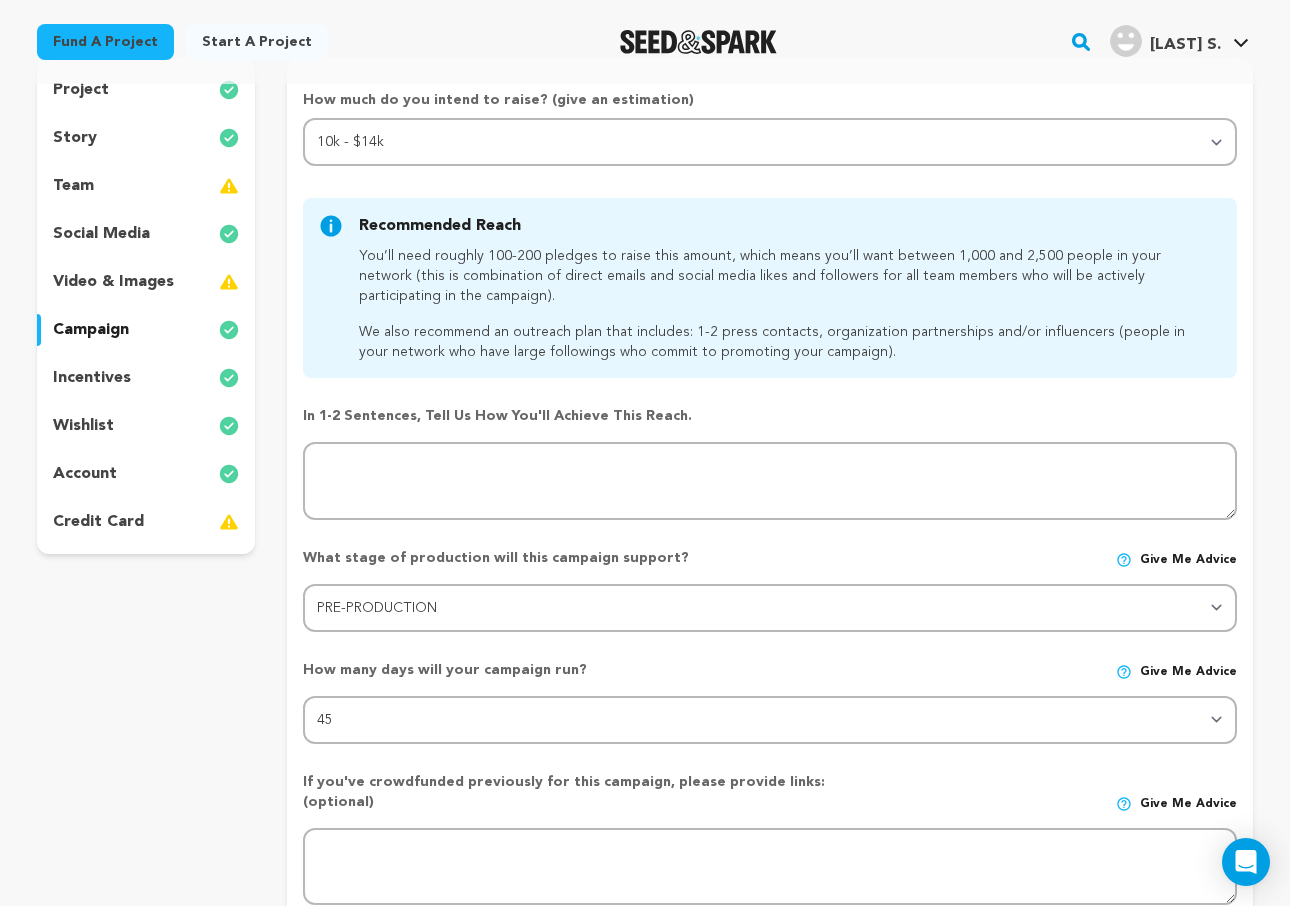 scroll, scrollTop: 176, scrollLeft: 0, axis: vertical 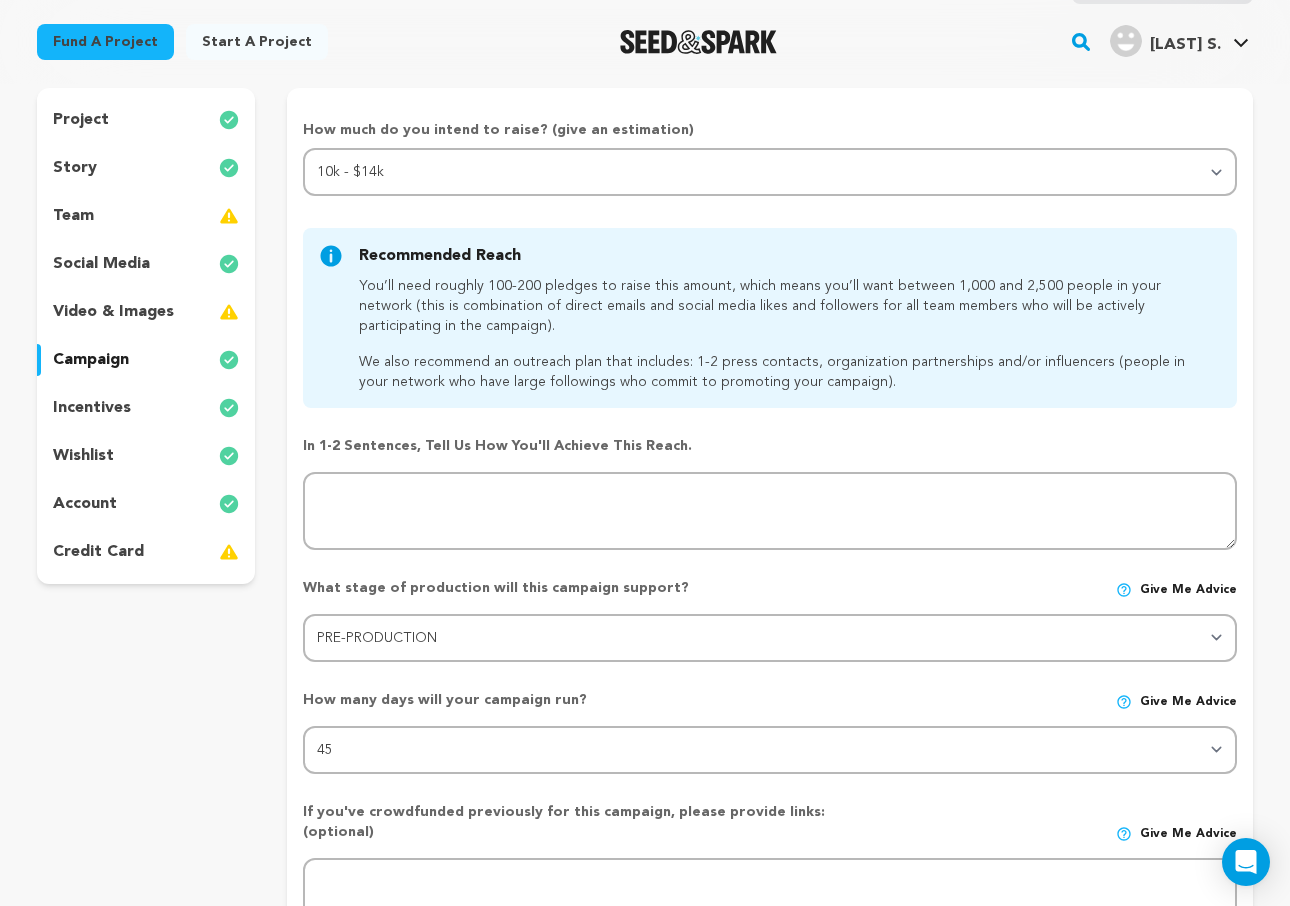 click on "social media" at bounding box center (146, 264) 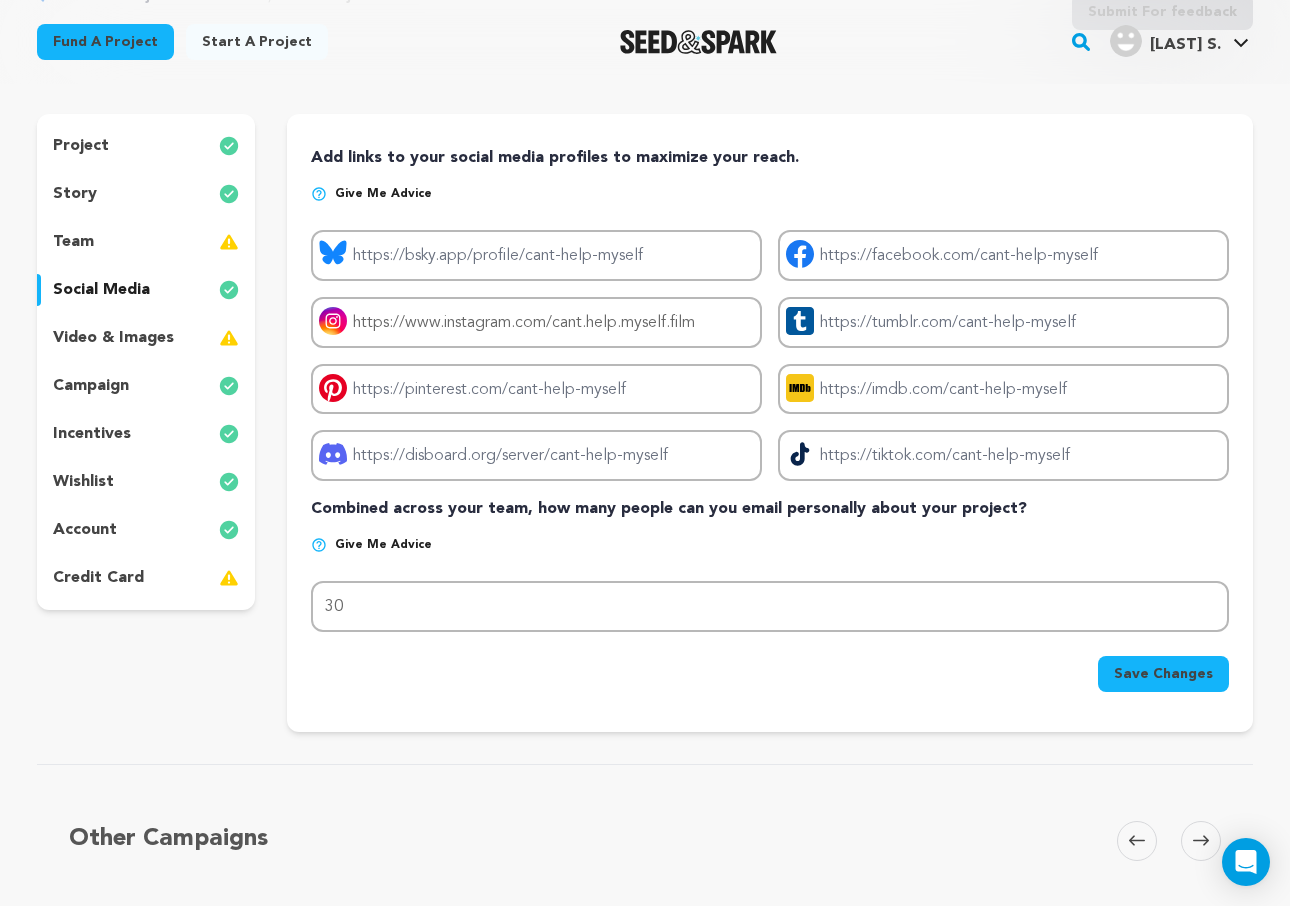scroll, scrollTop: 143, scrollLeft: 0, axis: vertical 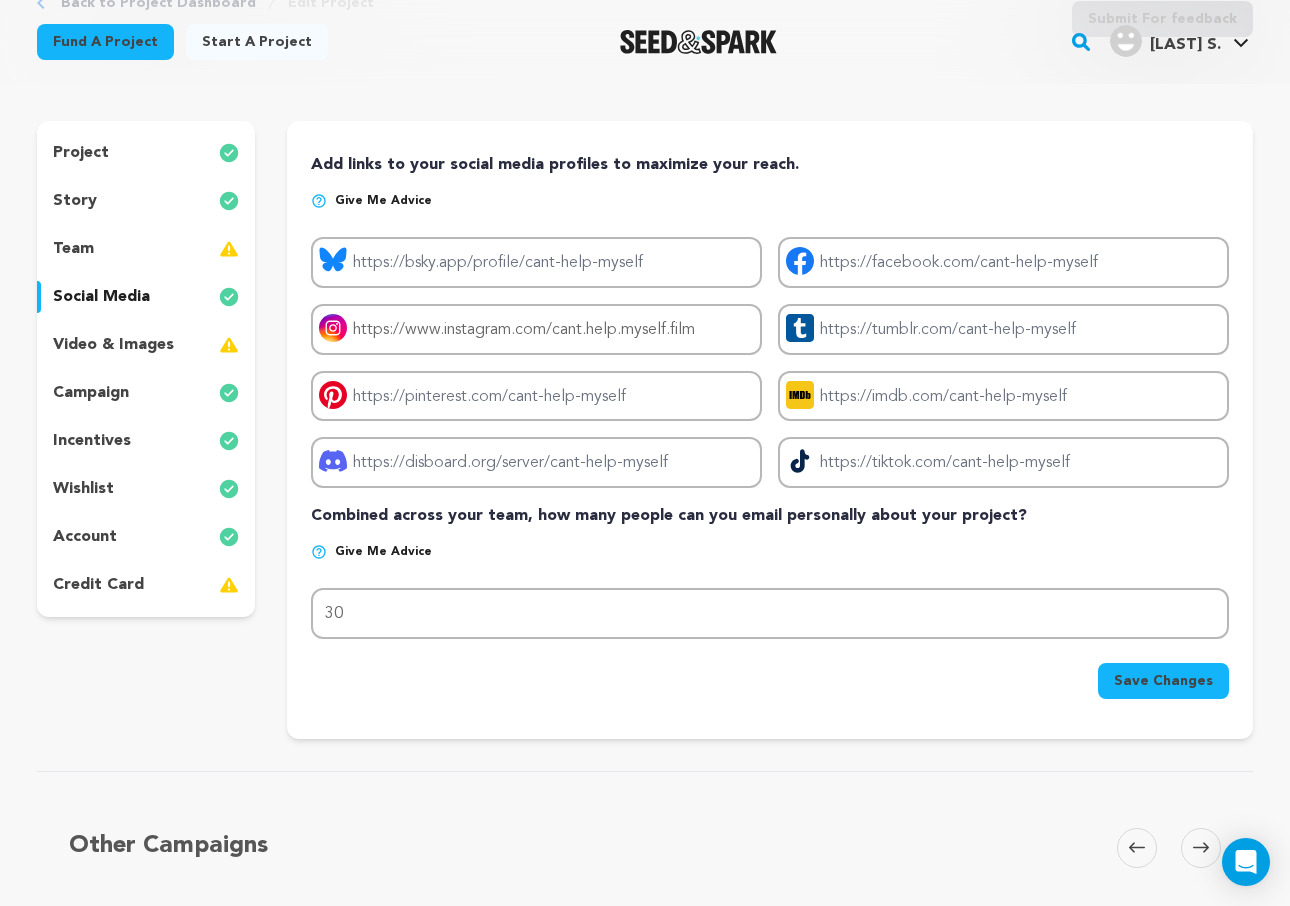 click on "story" at bounding box center (146, 201) 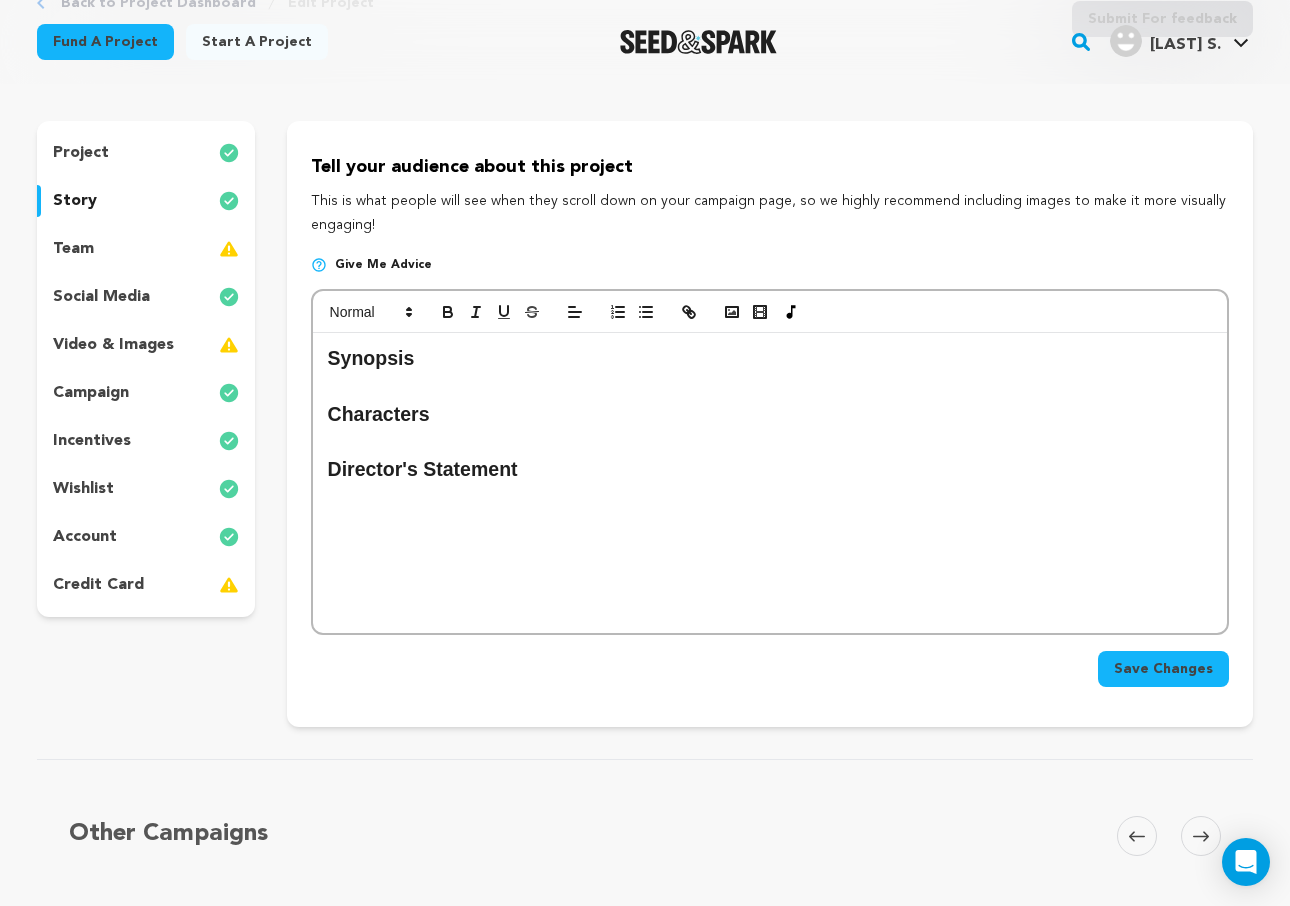 click on "project" at bounding box center (146, 153) 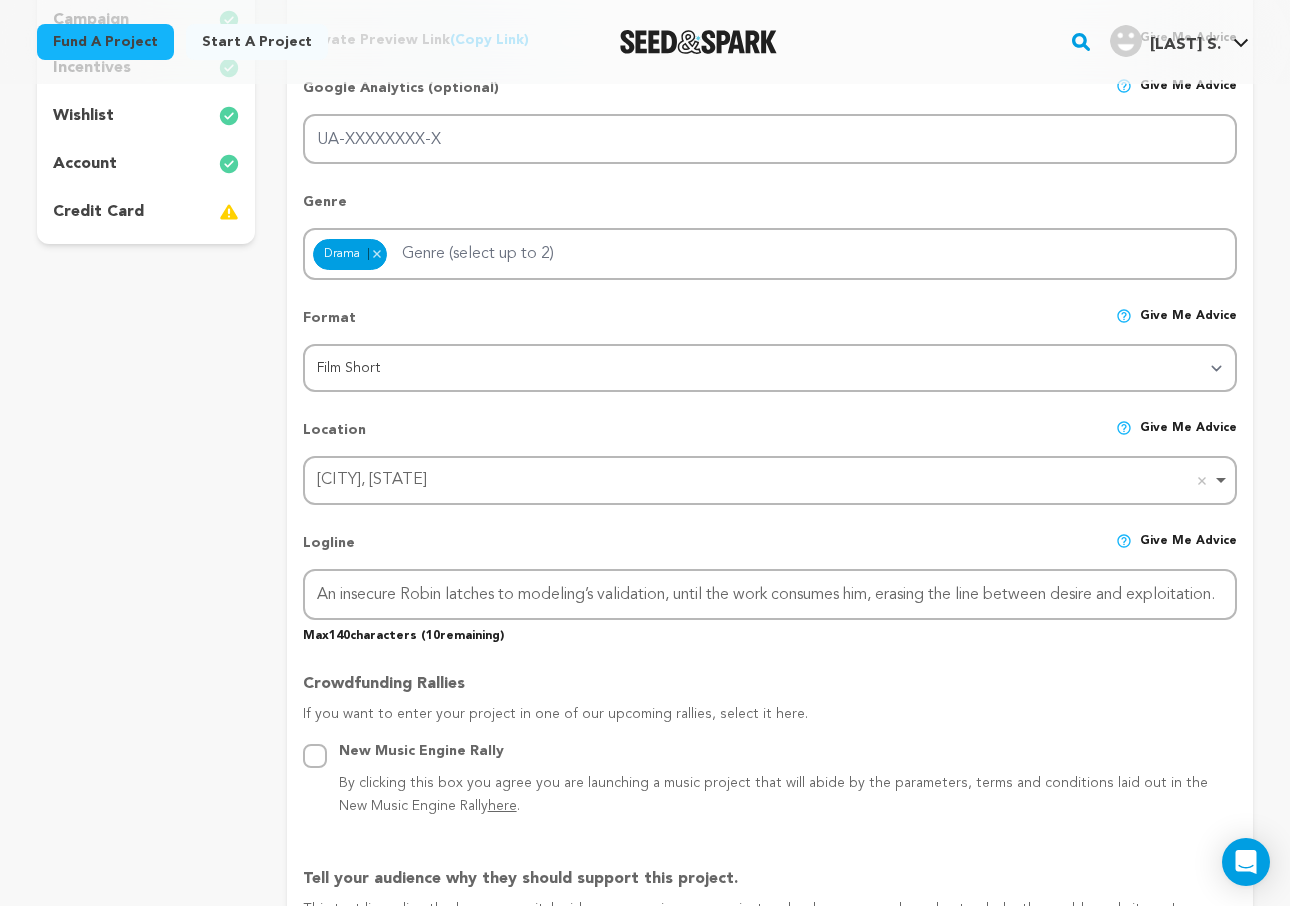 scroll, scrollTop: 0, scrollLeft: 0, axis: both 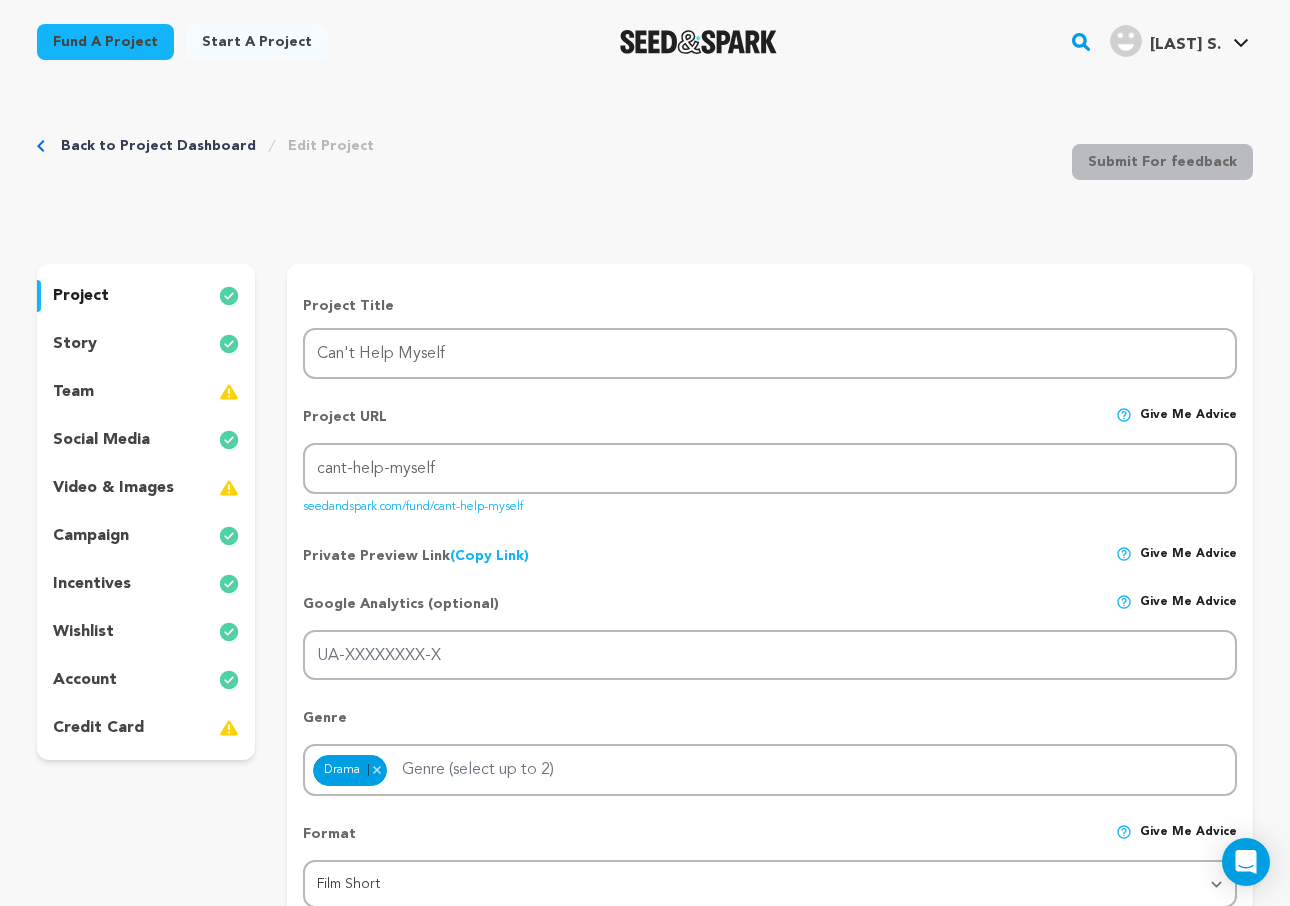 click on "project
story
team
social media
video & images
campaign
incentives
wishlist account" at bounding box center (146, 512) 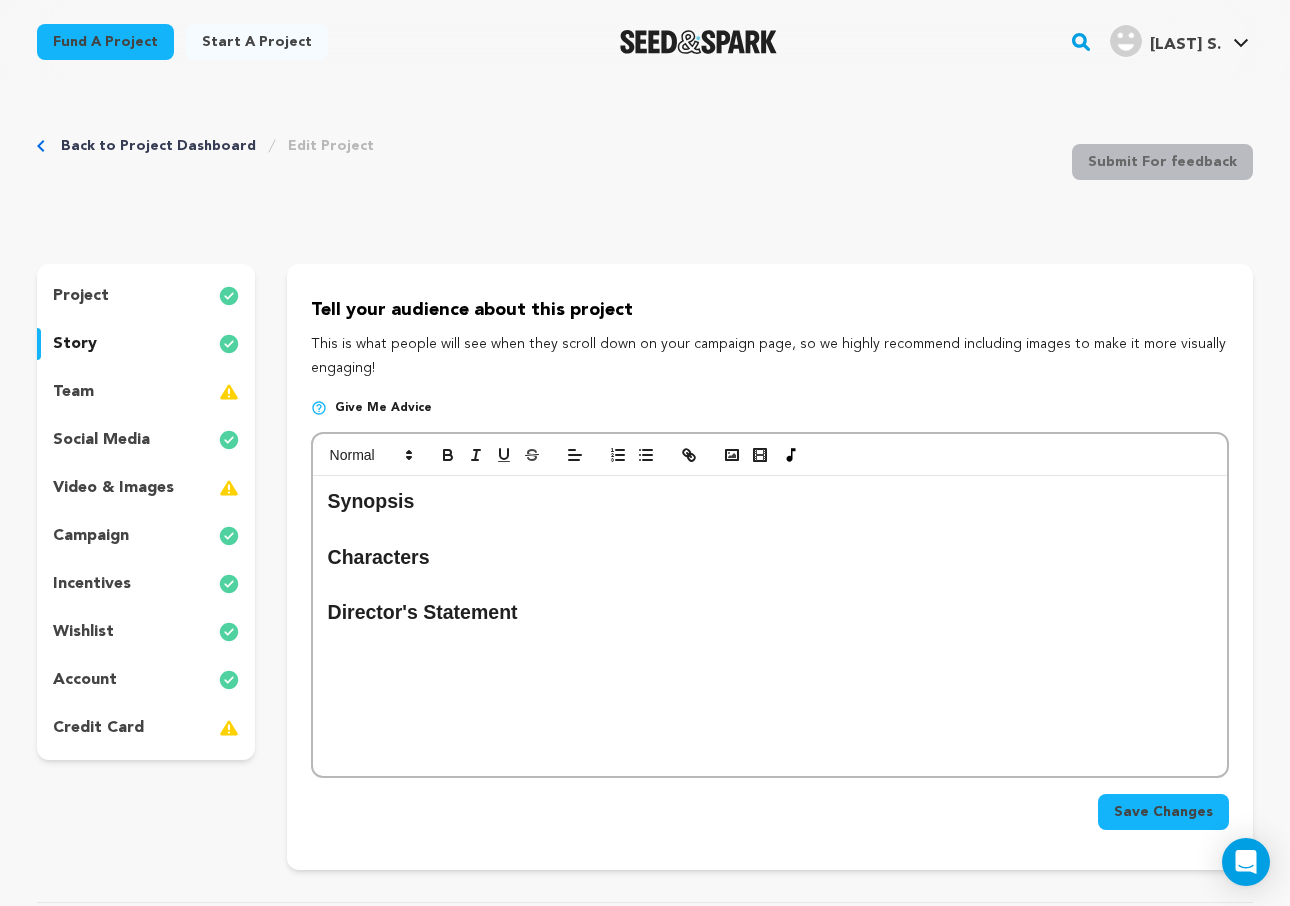 click on "Give me advice" at bounding box center (383, 408) 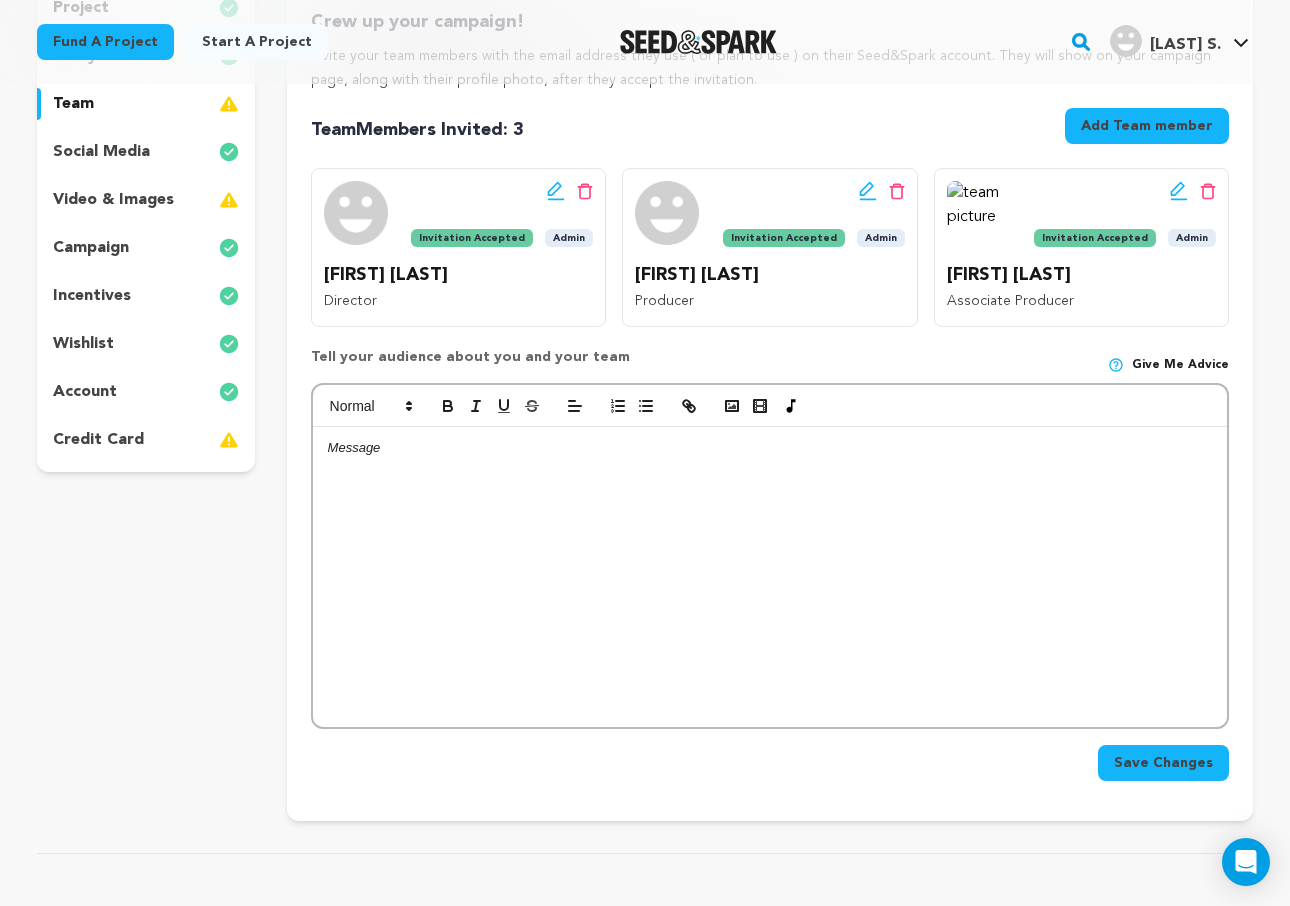 scroll, scrollTop: 304, scrollLeft: 0, axis: vertical 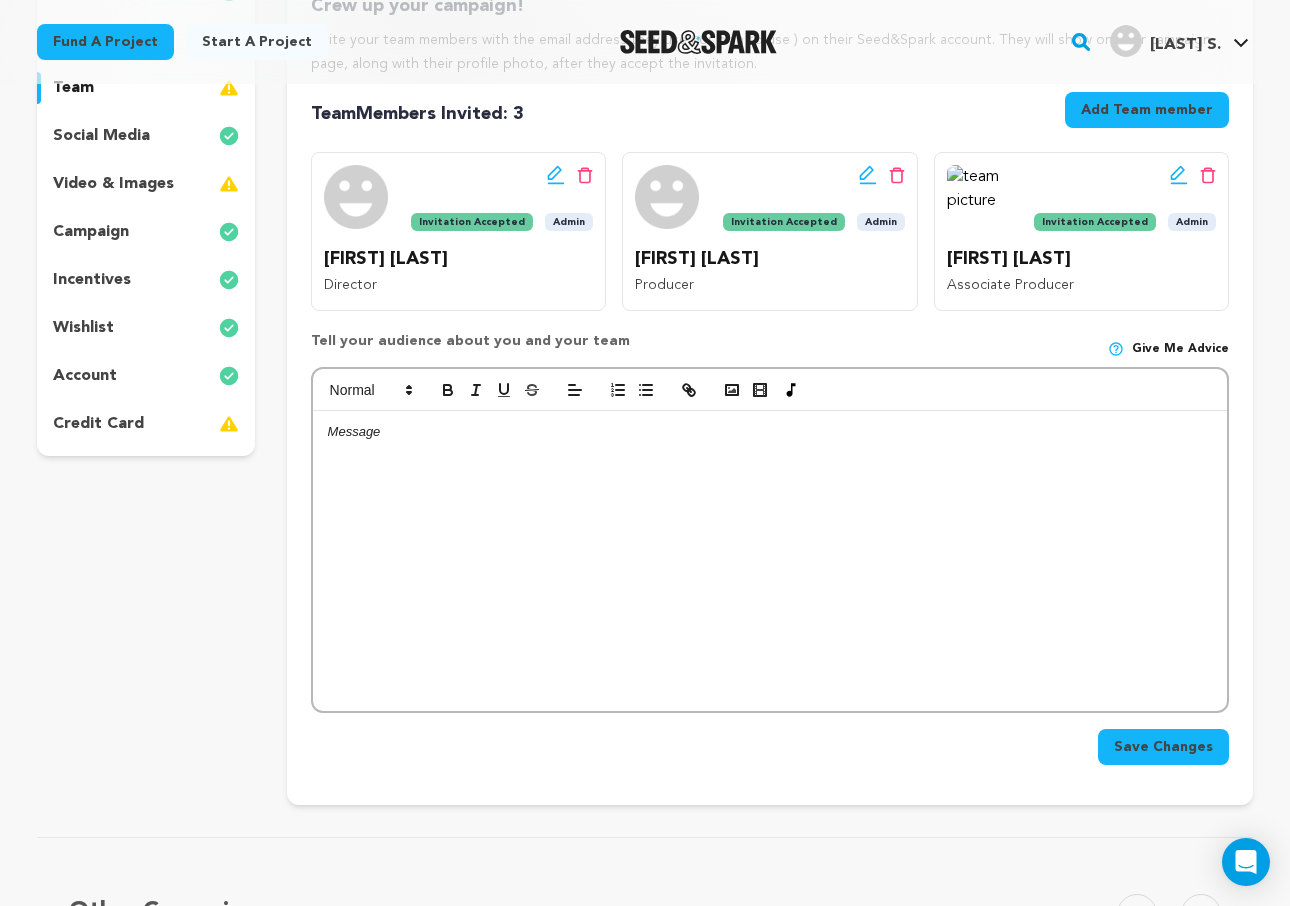 click on "Add Team member" at bounding box center (1147, 114) 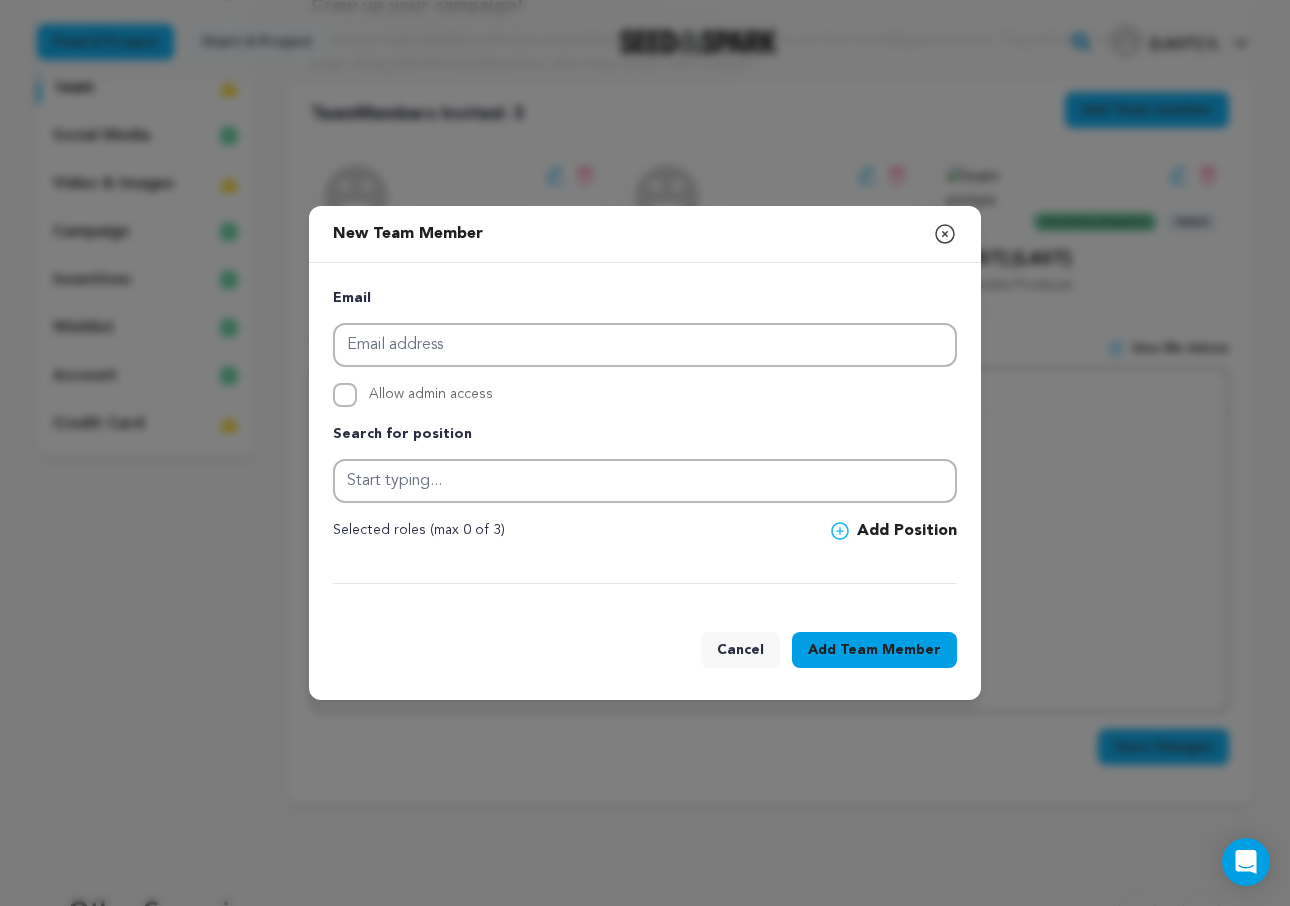 click on "New Team
Member
Close modal
Email
Allow admin access
Search for position" at bounding box center (645, 453) 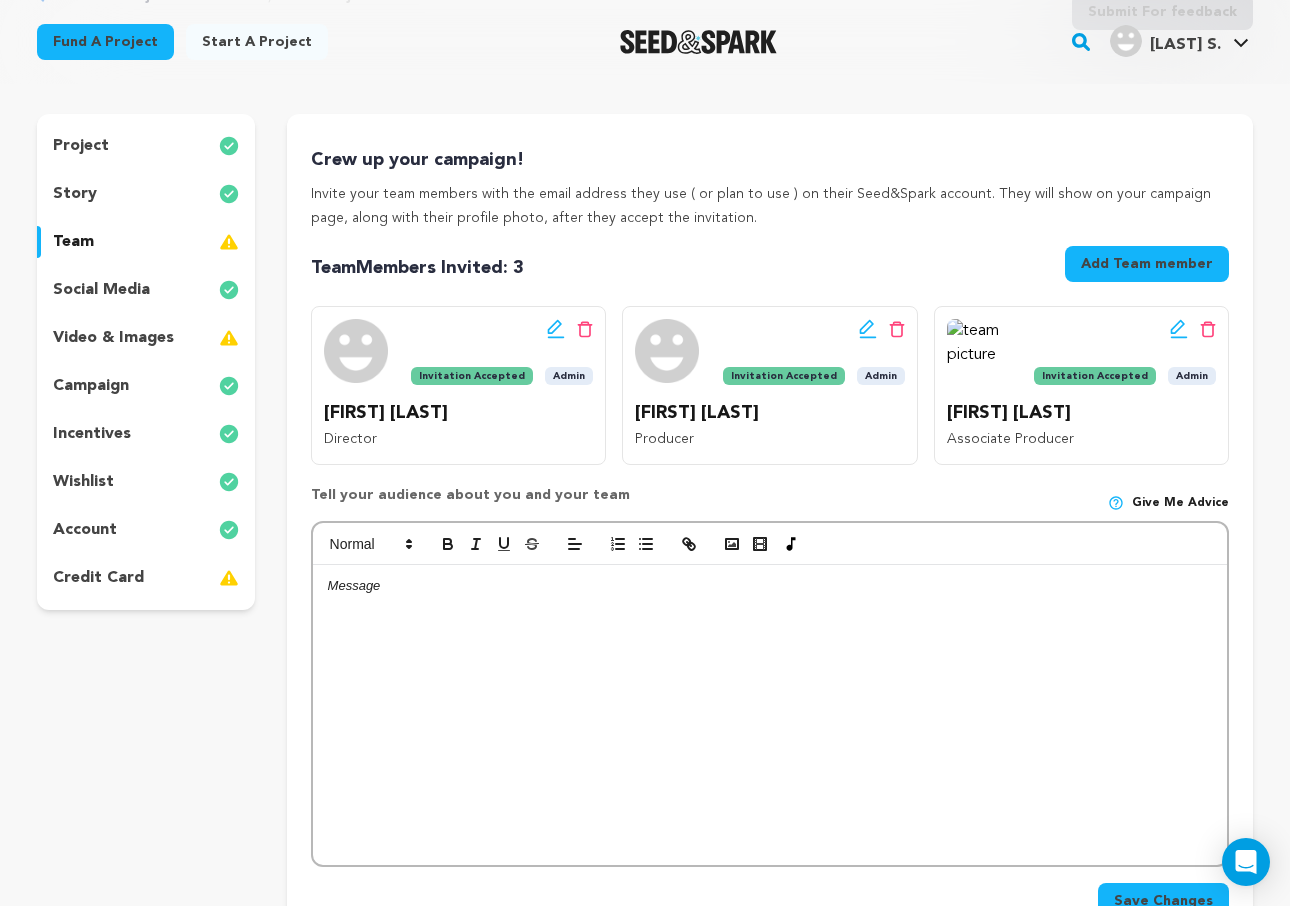 scroll, scrollTop: 151, scrollLeft: 0, axis: vertical 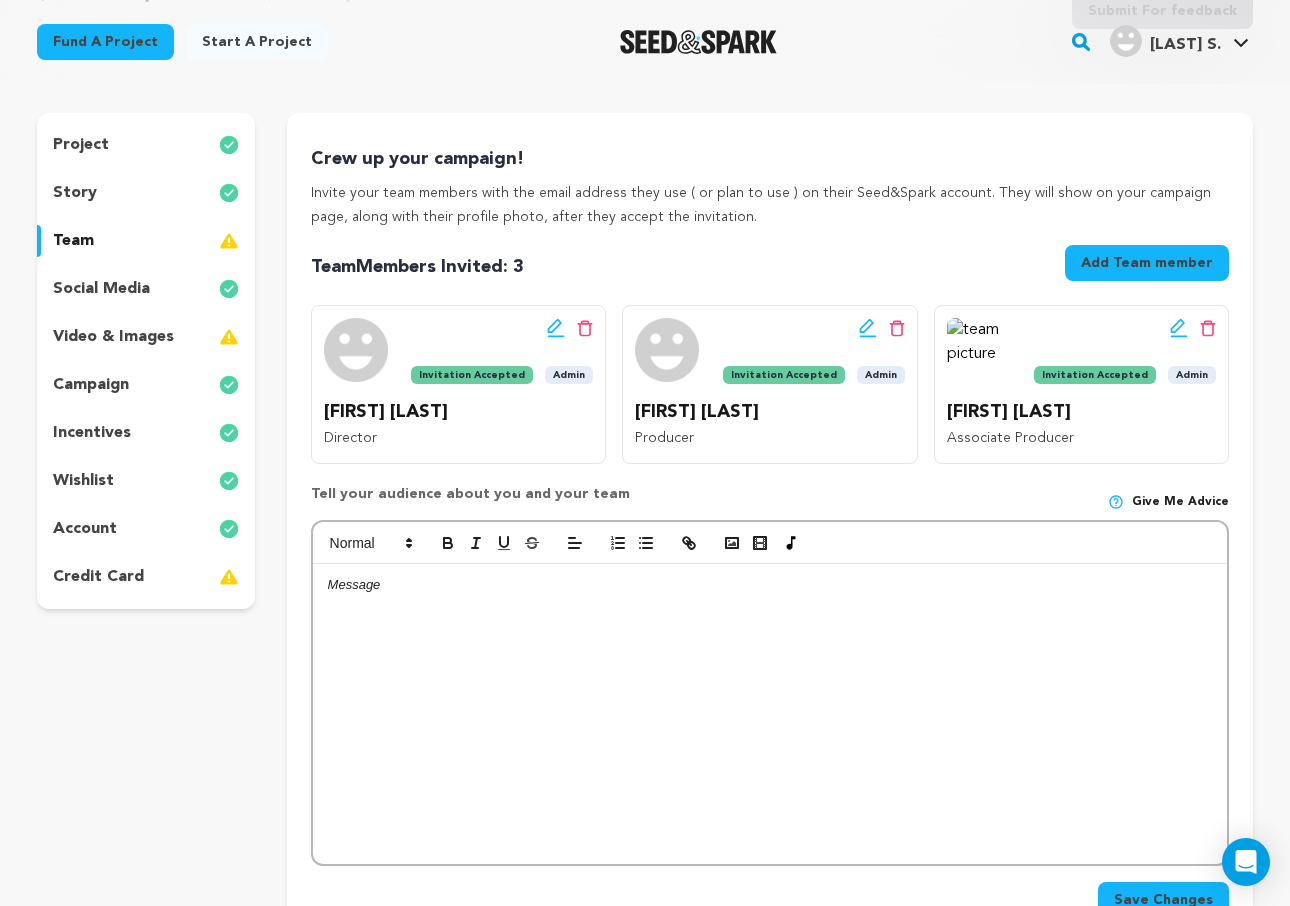 click on "Crew up your campaign!
Invite your team members with the email address they use ( or plan to use ) on their Seed&Spark
account. They will show on your campaign page, along with their profile photo, after they accept
the invitation.
Team  Members Invited : 3
Add Team member
Edit team button" at bounding box center (770, 535) 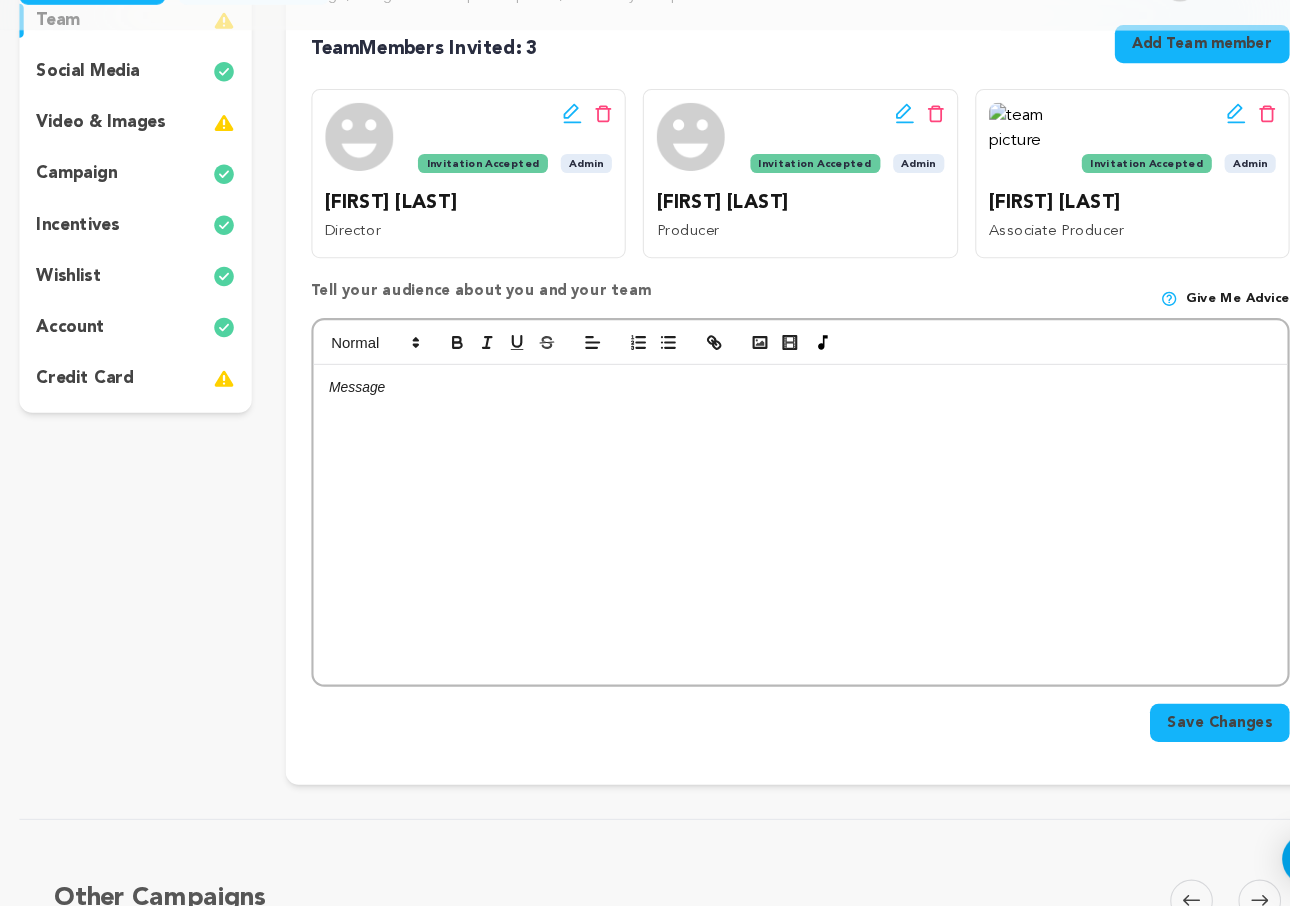 scroll, scrollTop: 365, scrollLeft: 0, axis: vertical 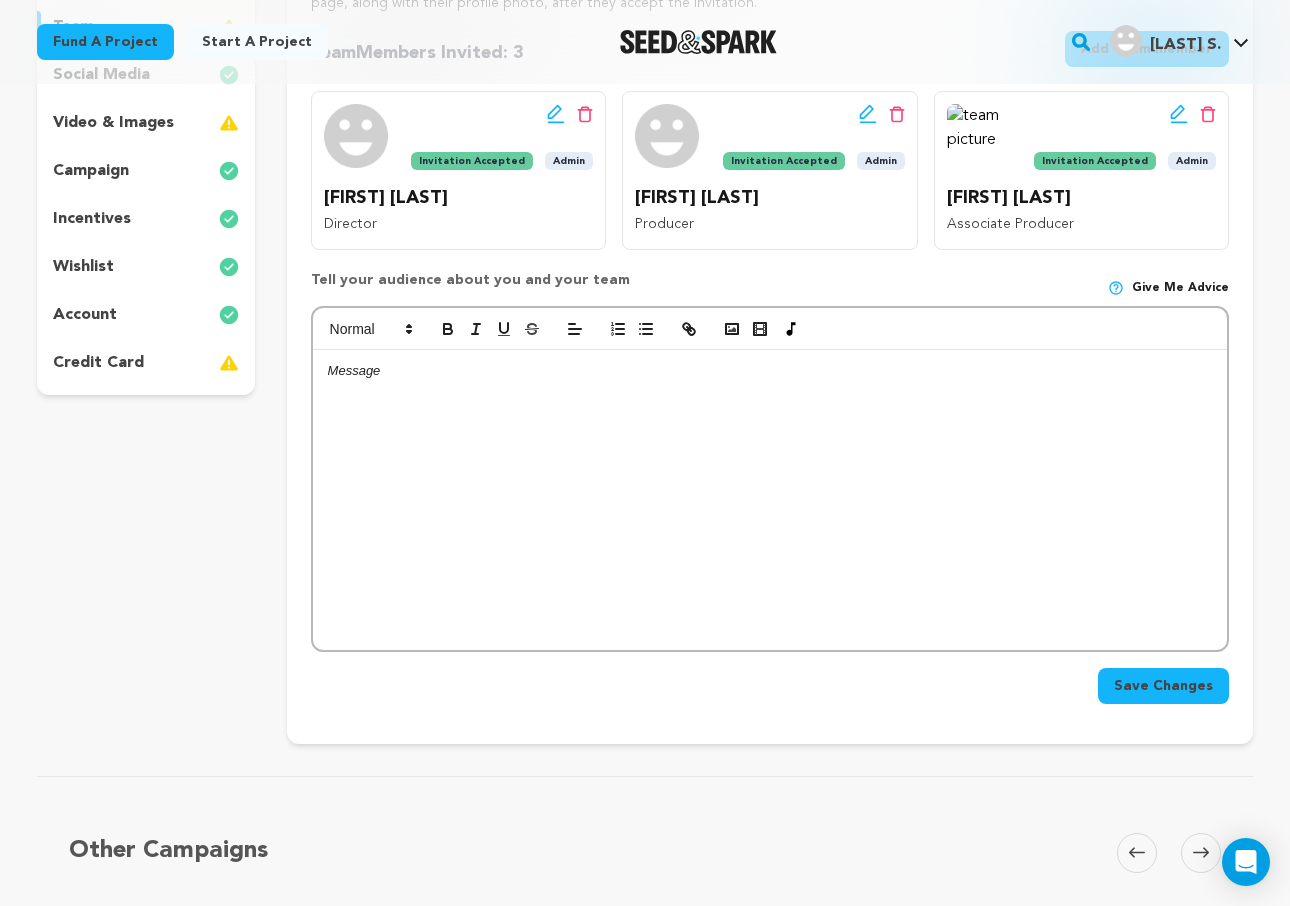 drag, startPoint x: 8, startPoint y: 134, endPoint x: 868, endPoint y: 76, distance: 861.9536 